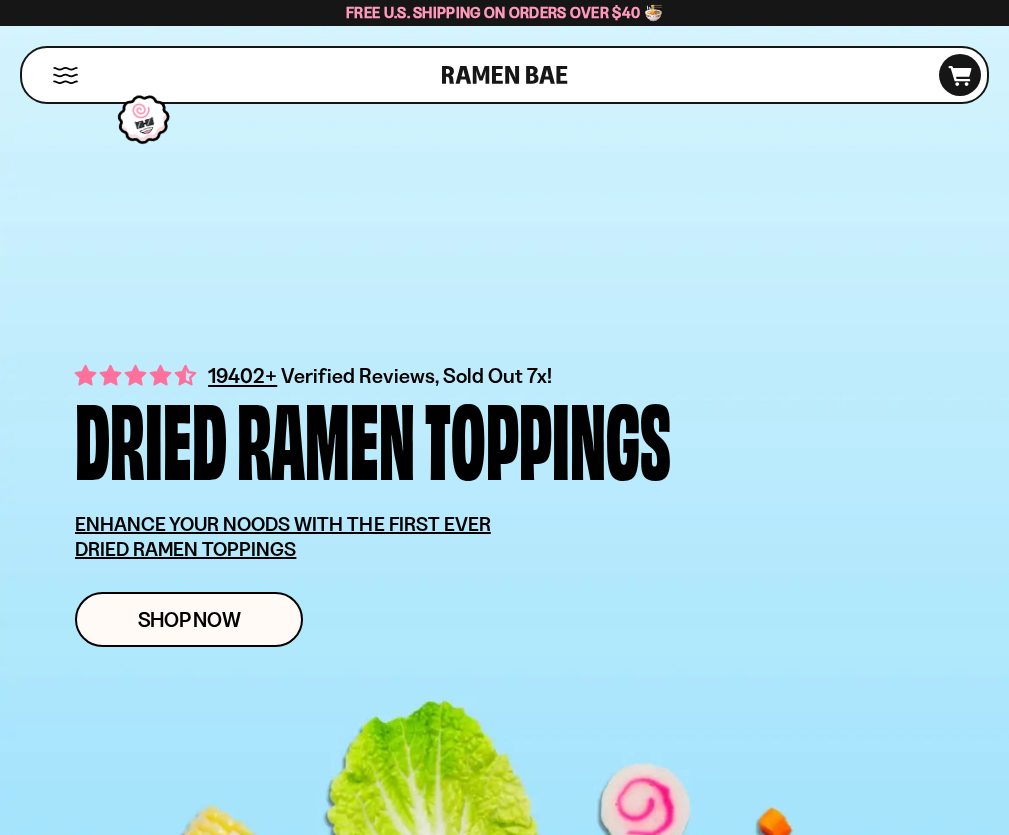 scroll, scrollTop: 0, scrollLeft: 0, axis: both 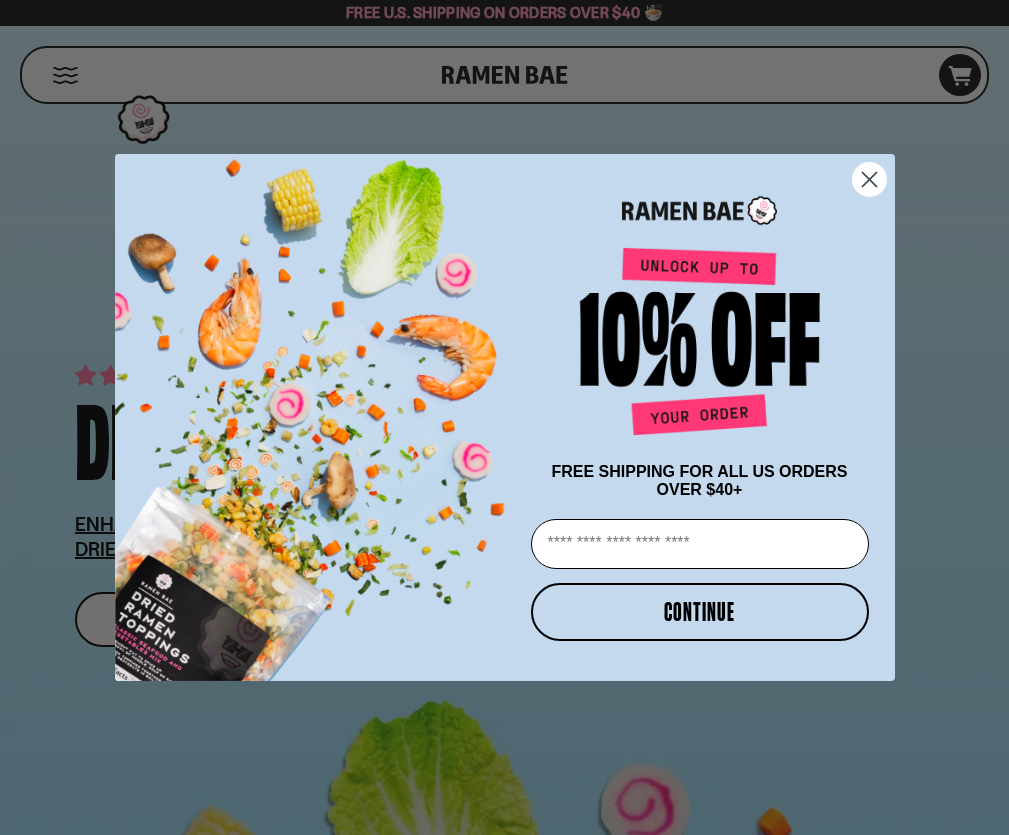 click 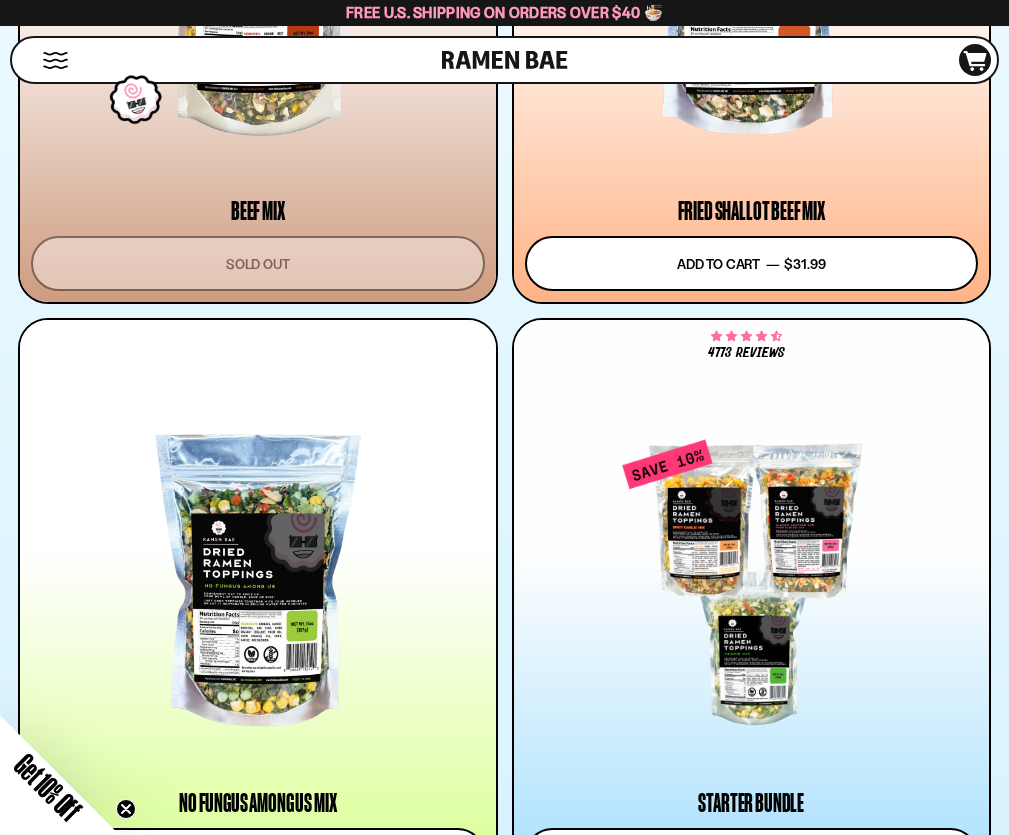 scroll, scrollTop: 2700, scrollLeft: 0, axis: vertical 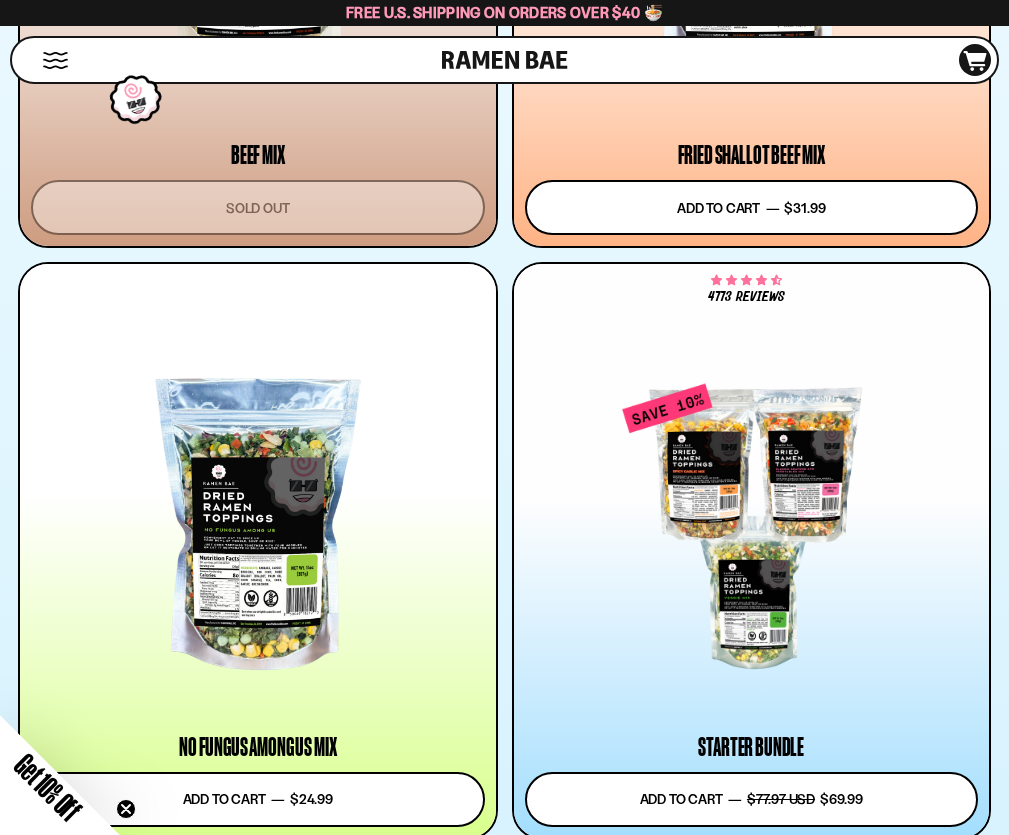 click on "Add to cart
Add
—
Regular price
$7.49
Regular price
Sale price
$7.49
Unit price
/
per" at bounding box center [258, 3164] 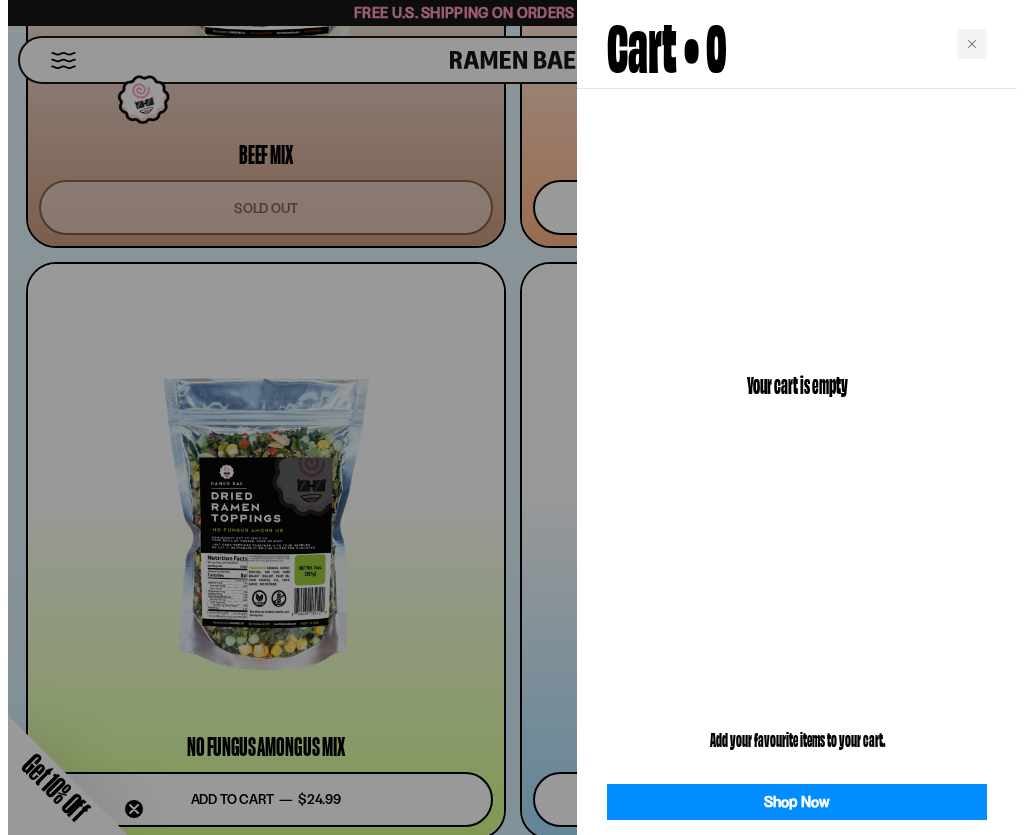 scroll, scrollTop: 2724, scrollLeft: 0, axis: vertical 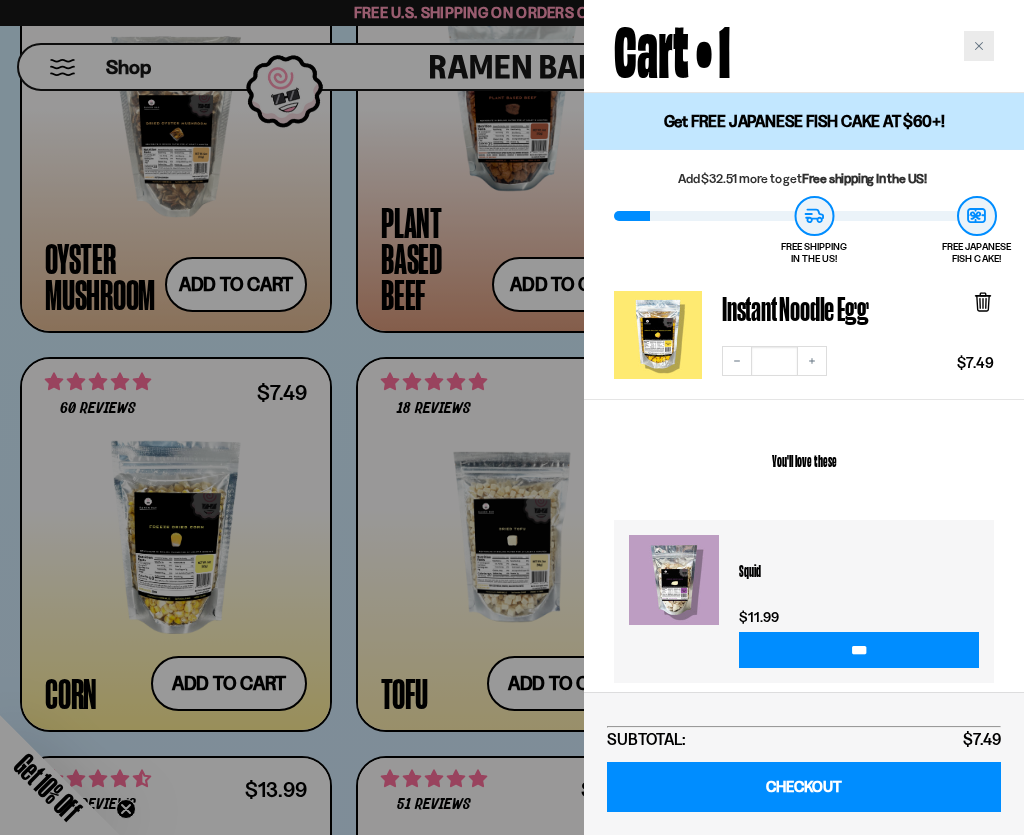 click 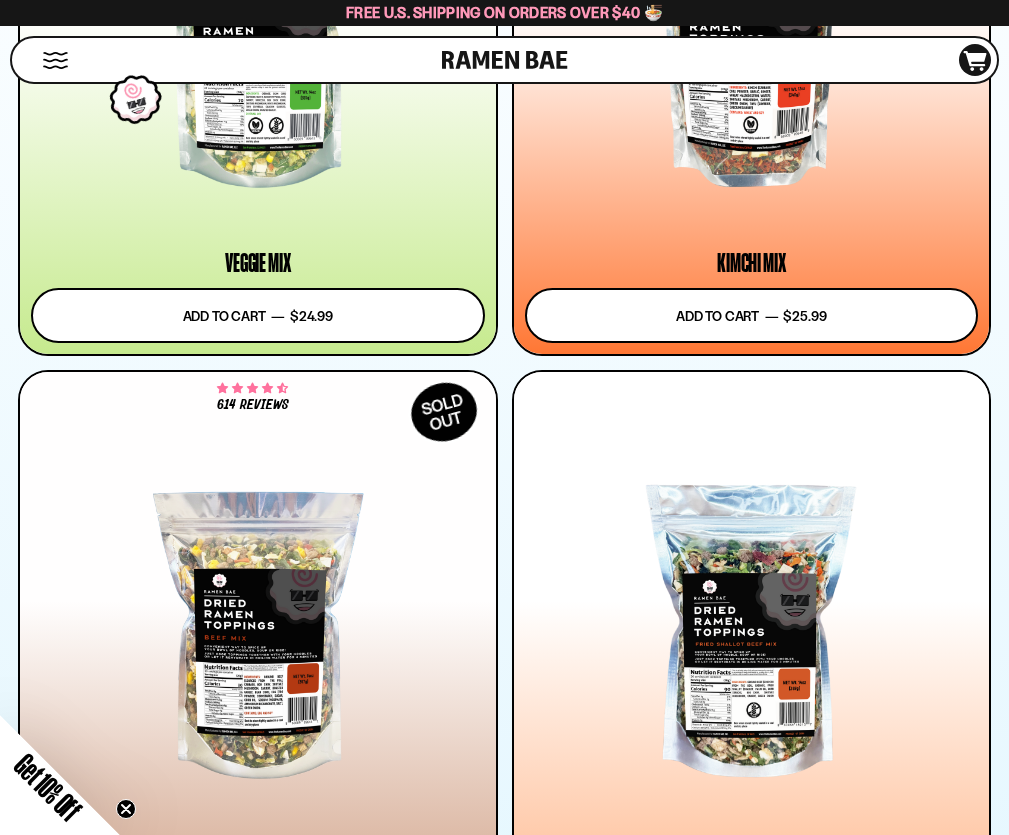 scroll, scrollTop: 2000, scrollLeft: 0, axis: vertical 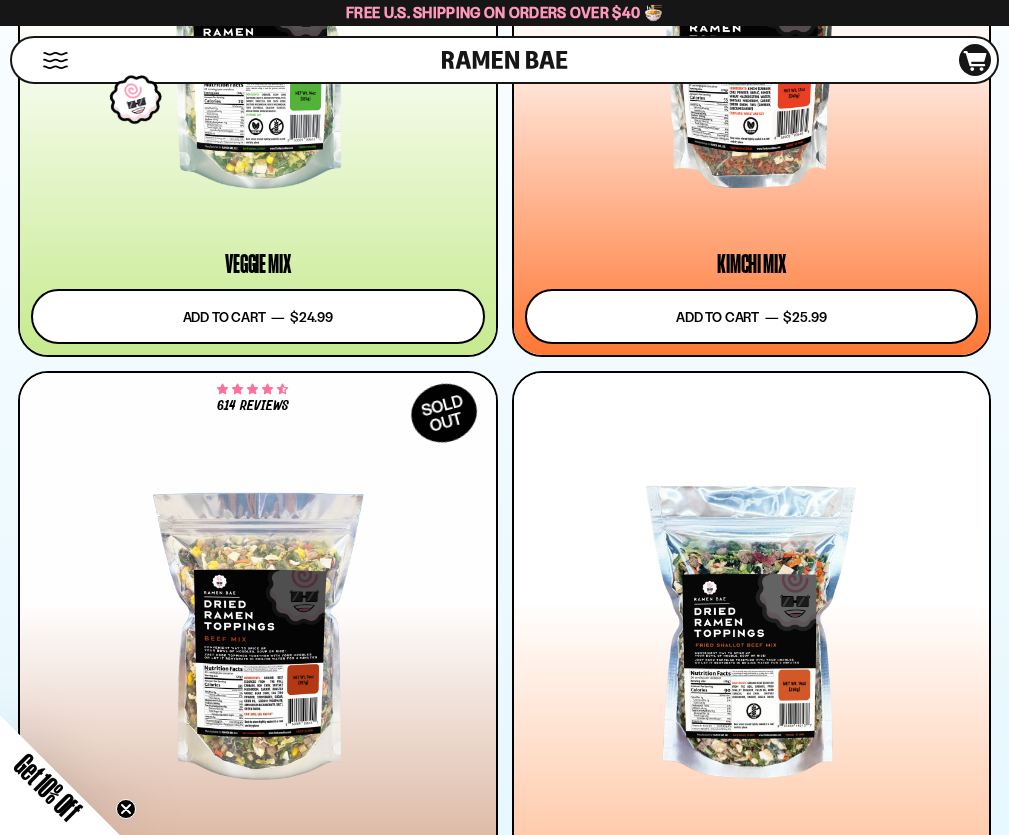 click on "Add to cart
Add
—
Regular price
$9.99
Regular price
Sale price
$9.99
Unit price
/
per" at bounding box center (258, 2681) 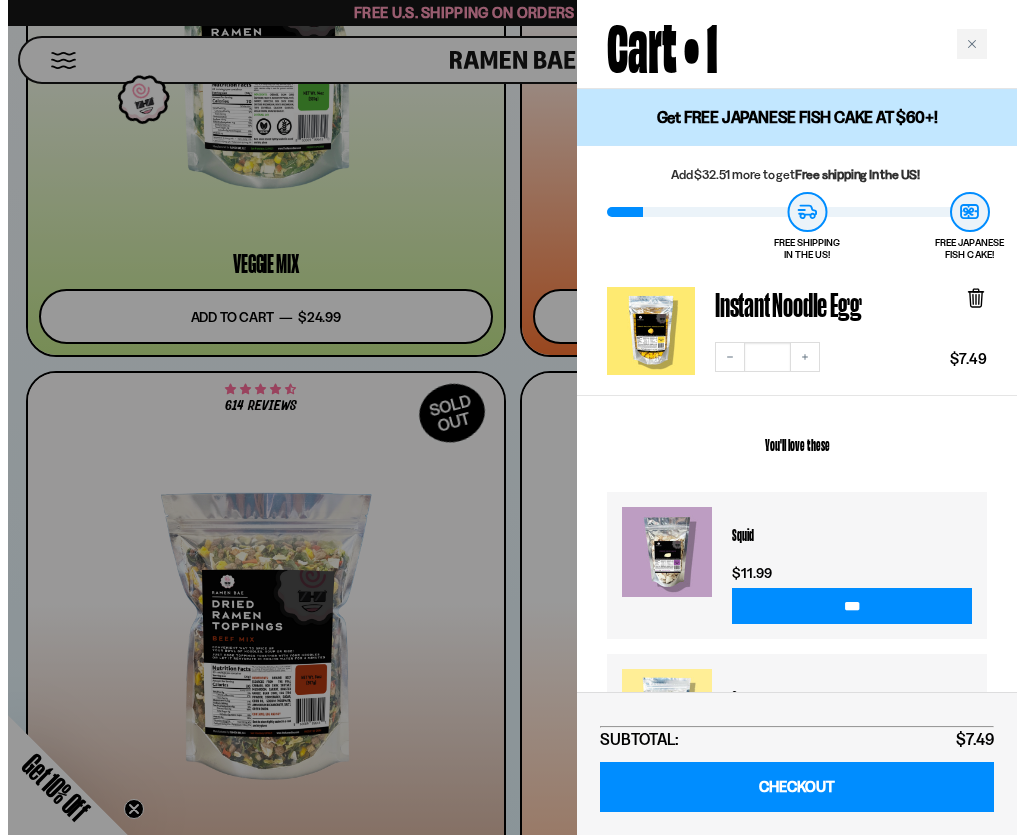 scroll, scrollTop: 2012, scrollLeft: 0, axis: vertical 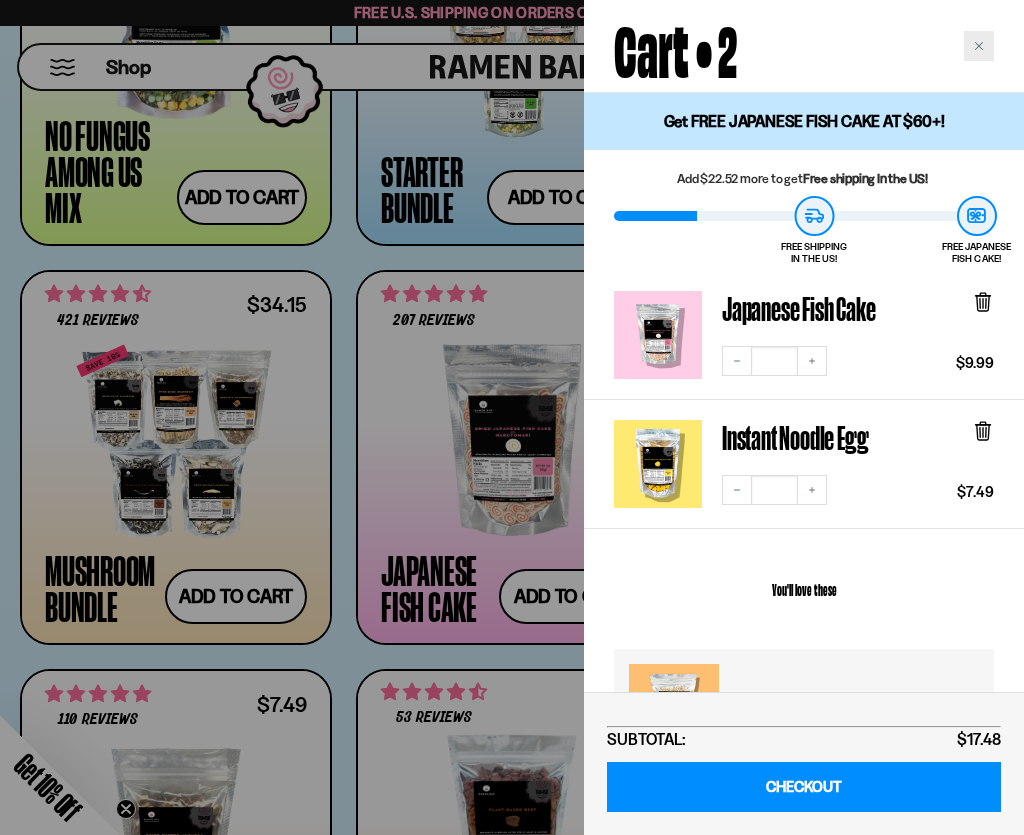 click at bounding box center [979, 46] 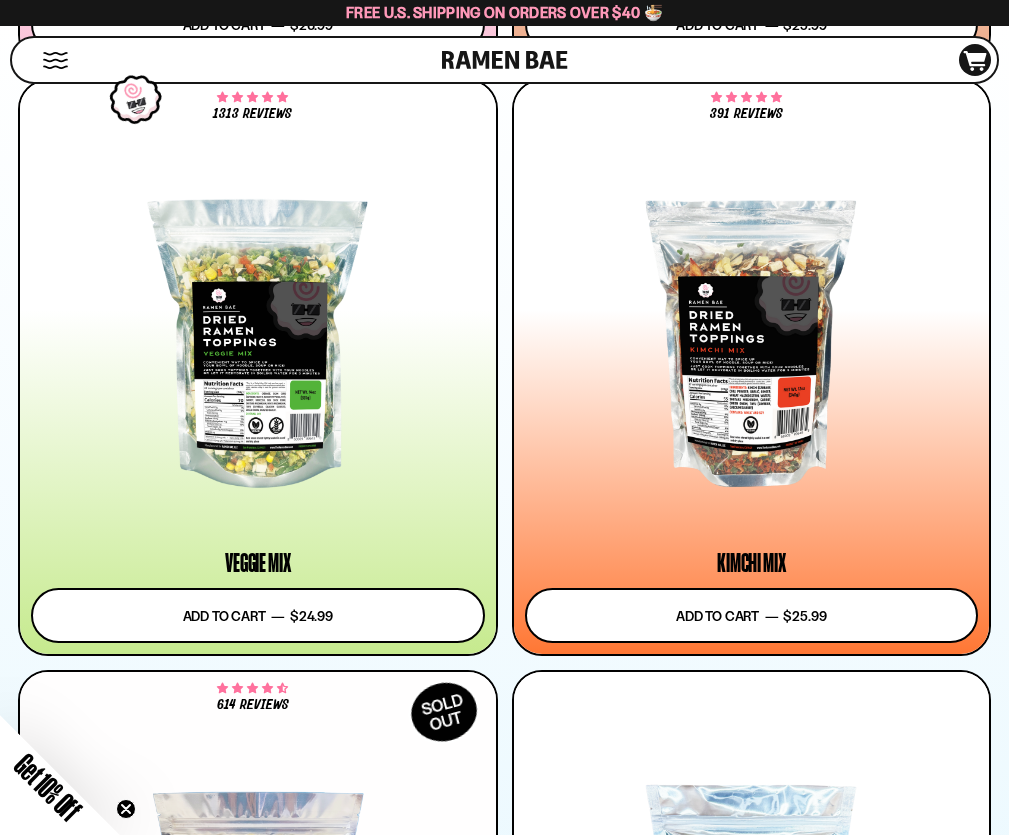 scroll, scrollTop: 1700, scrollLeft: 0, axis: vertical 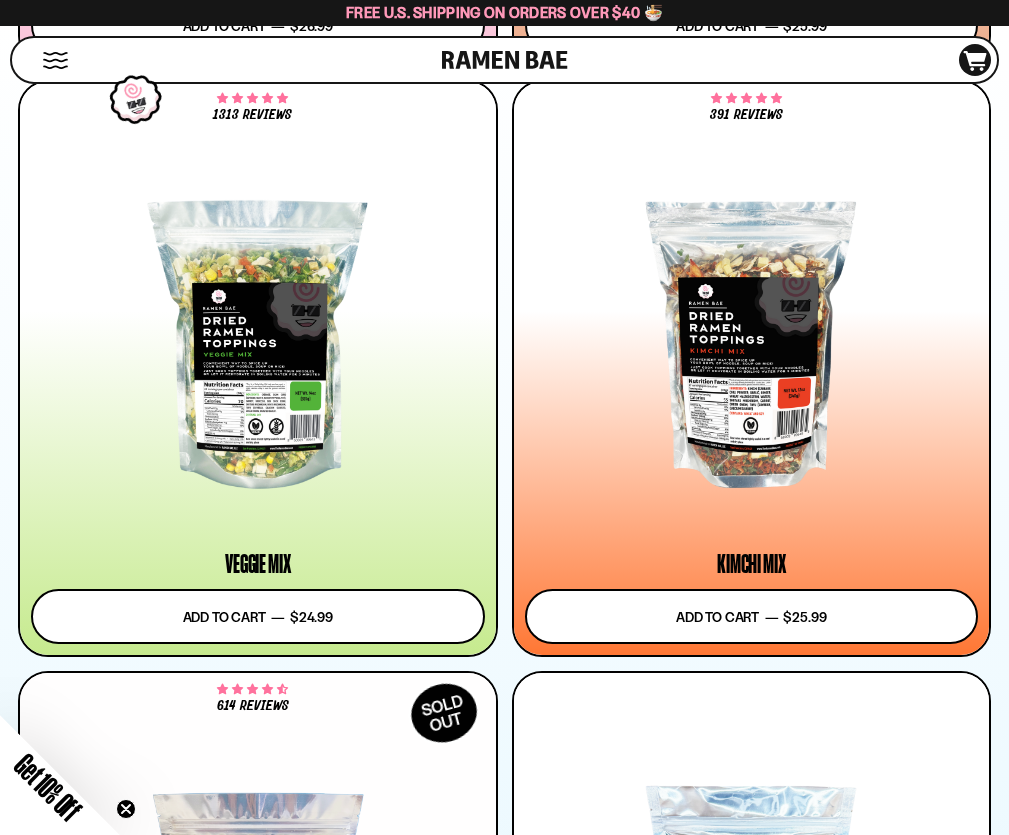 click at bounding box center [752, 1527] 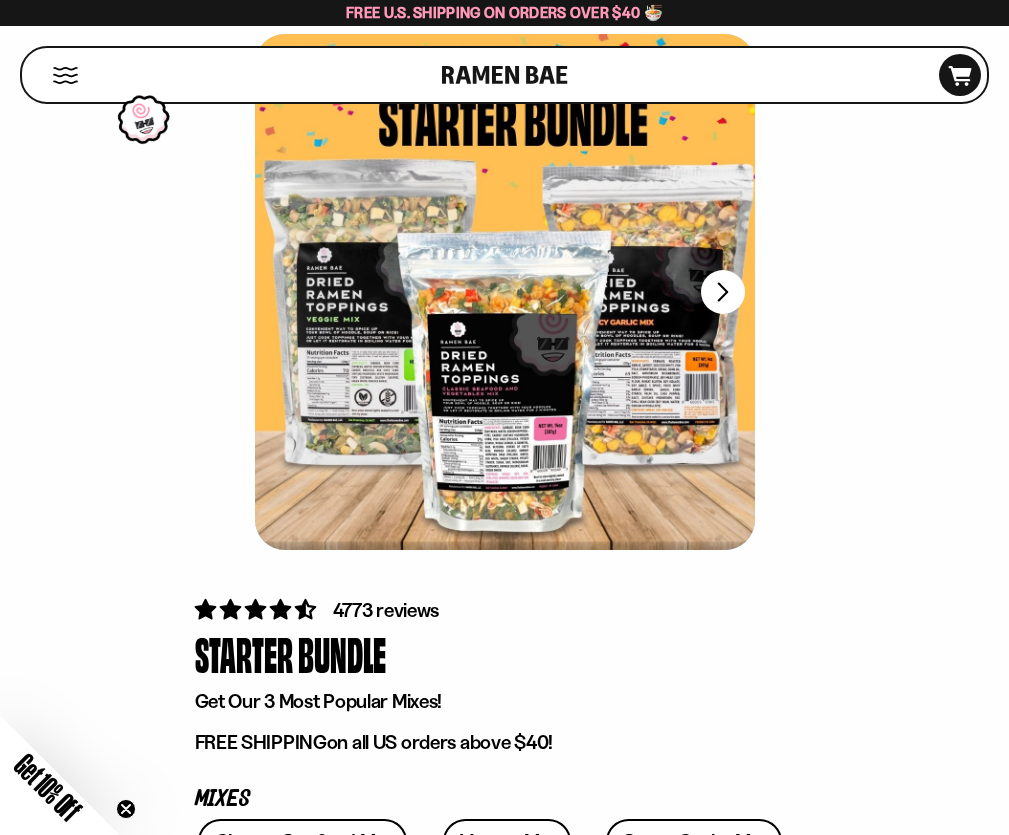 scroll, scrollTop: 100, scrollLeft: 0, axis: vertical 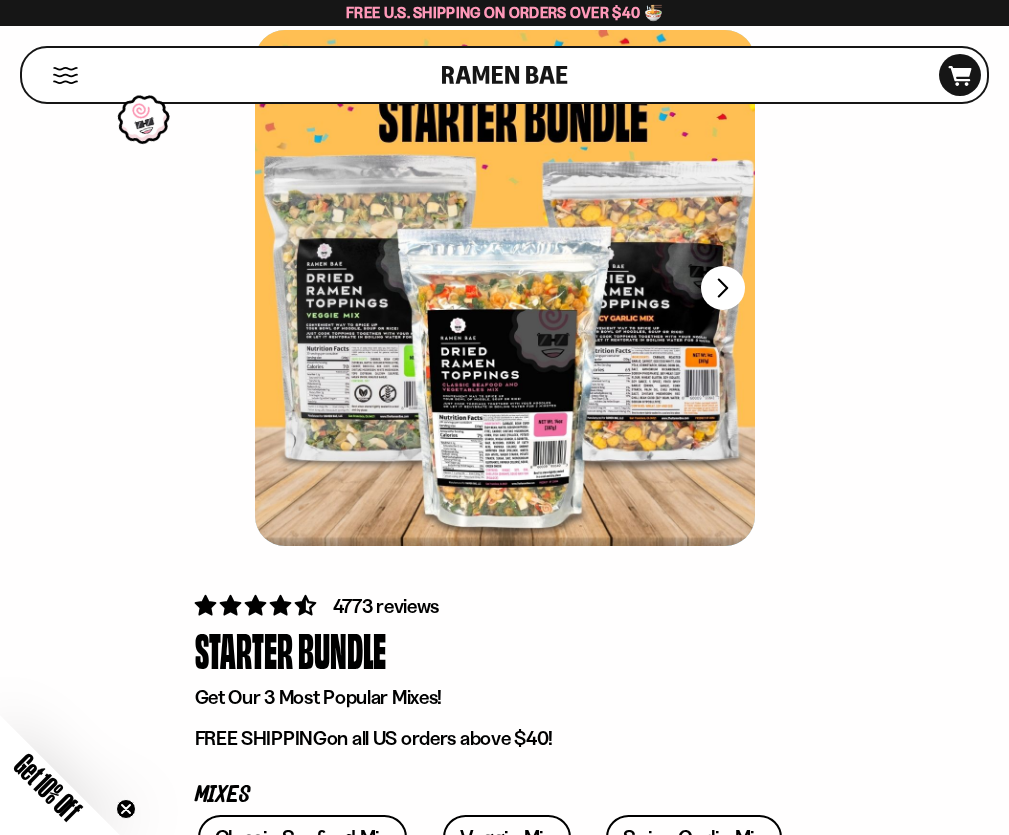click at bounding box center (0, 0) 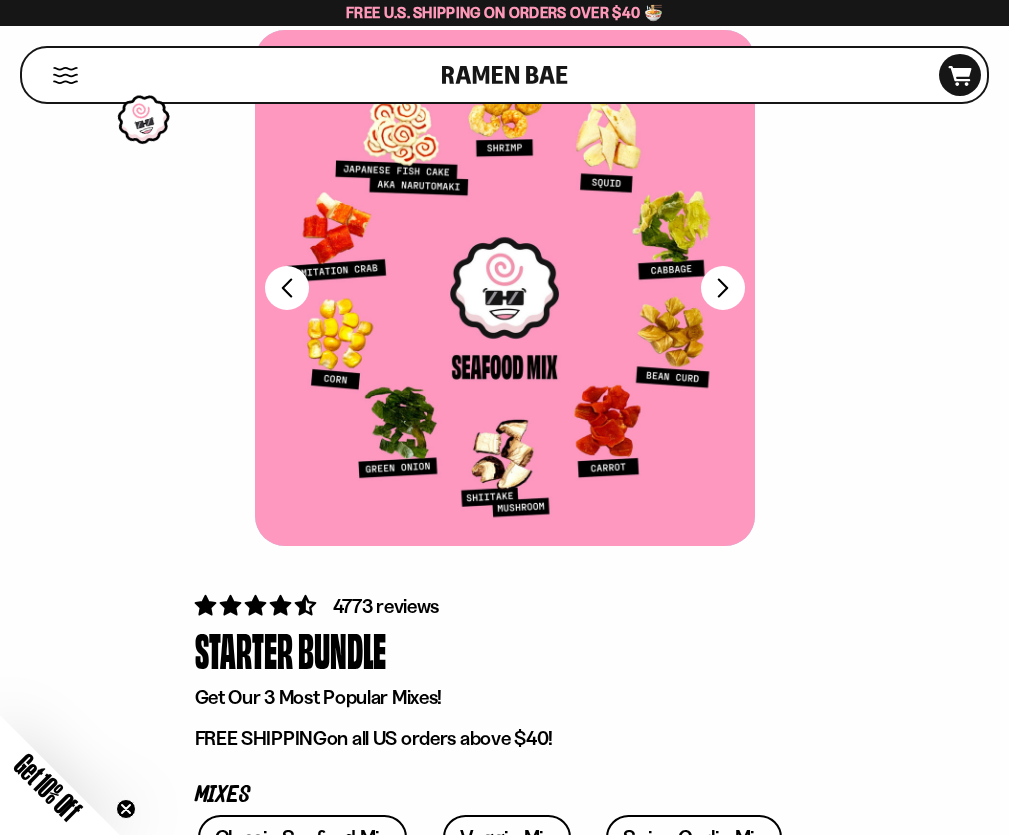 click at bounding box center (0, 0) 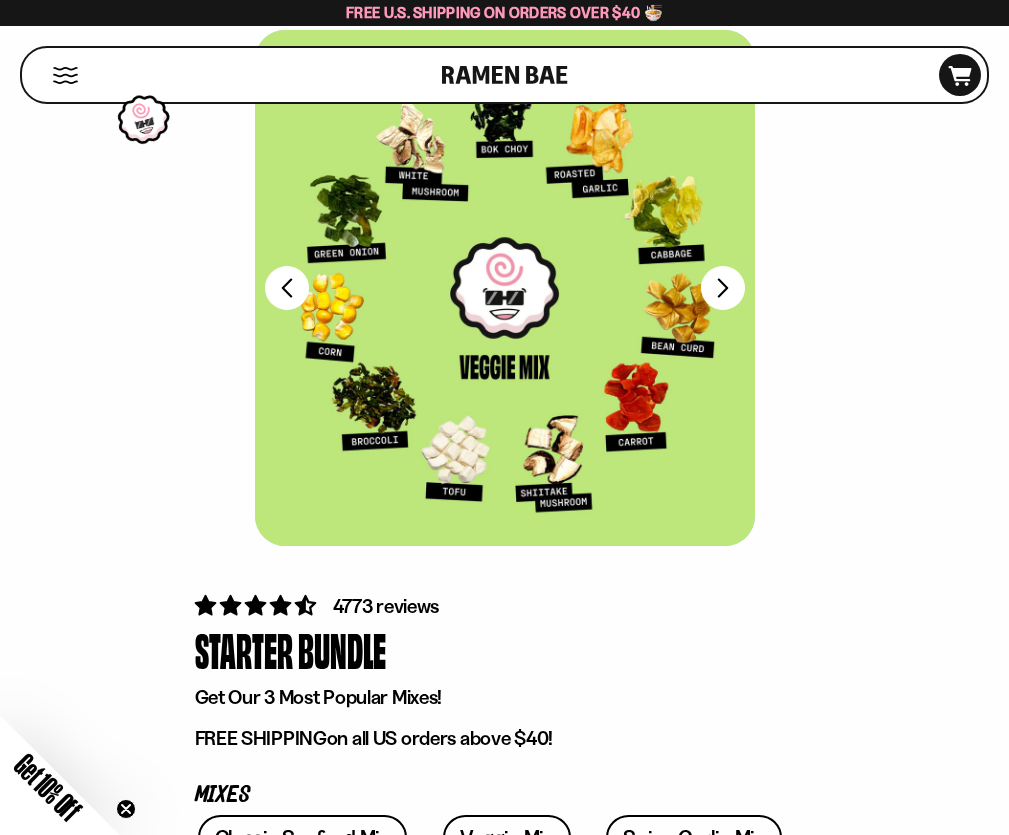 click at bounding box center [0, 0] 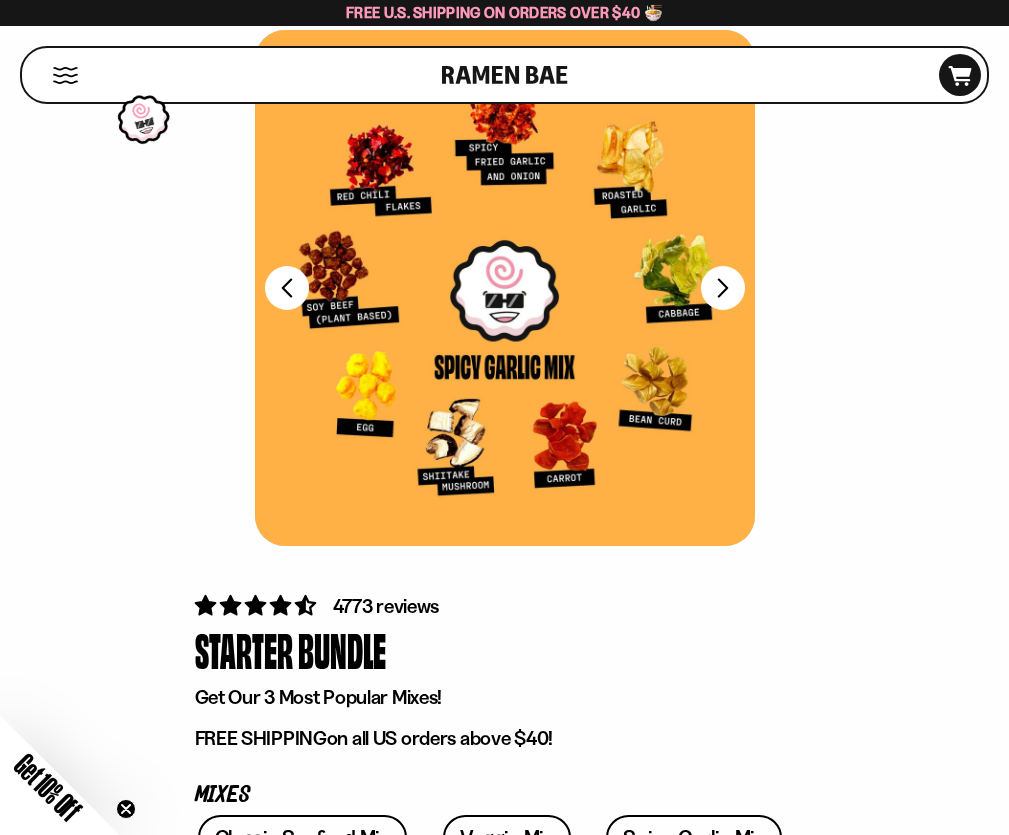 click at bounding box center (0, 0) 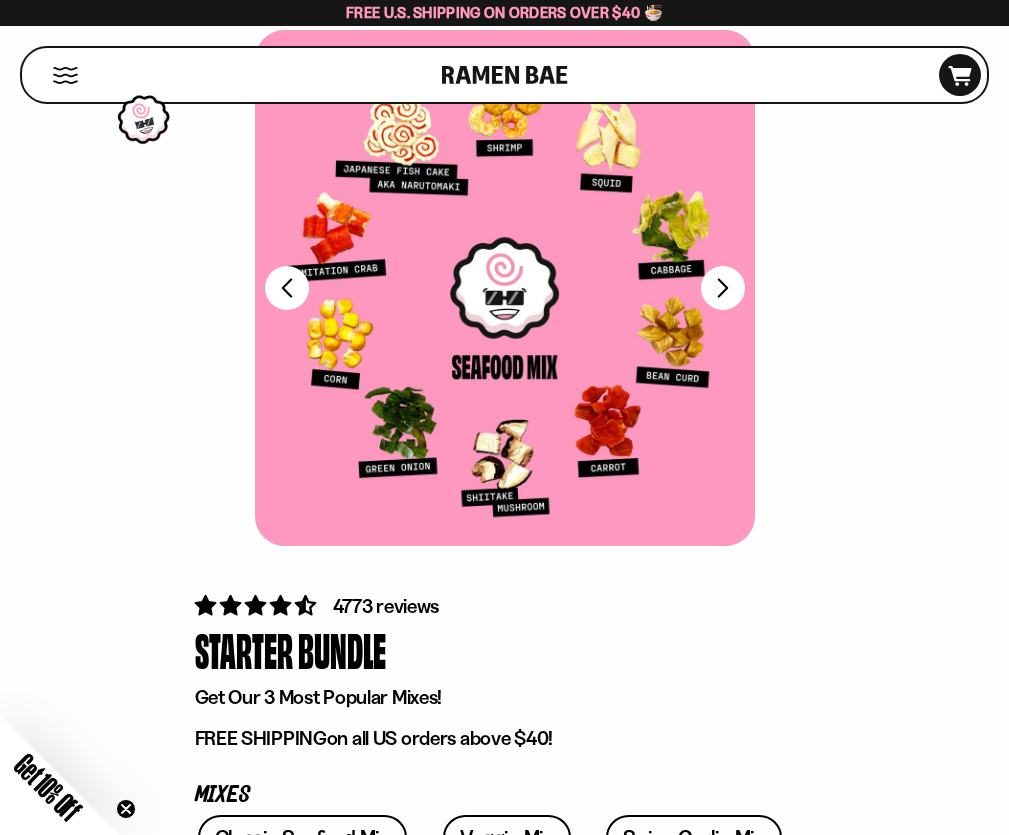 click at bounding box center [0, 0] 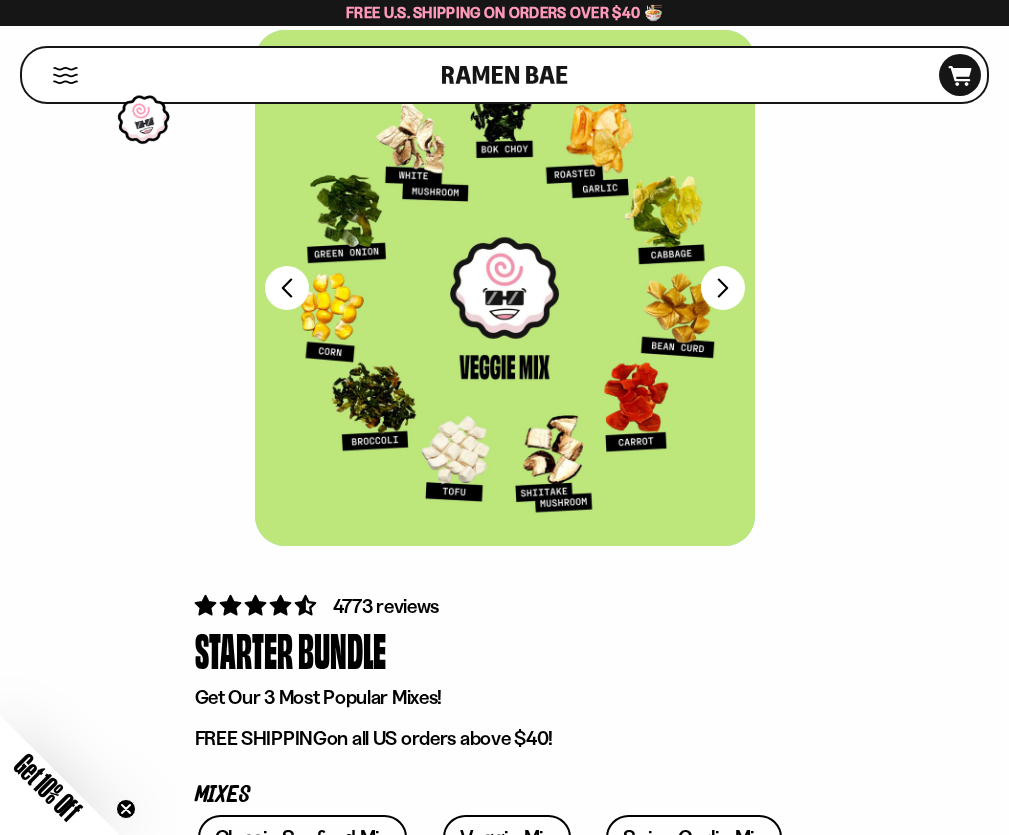 click on "Kimchi Mix" at bounding box center (262, 887) 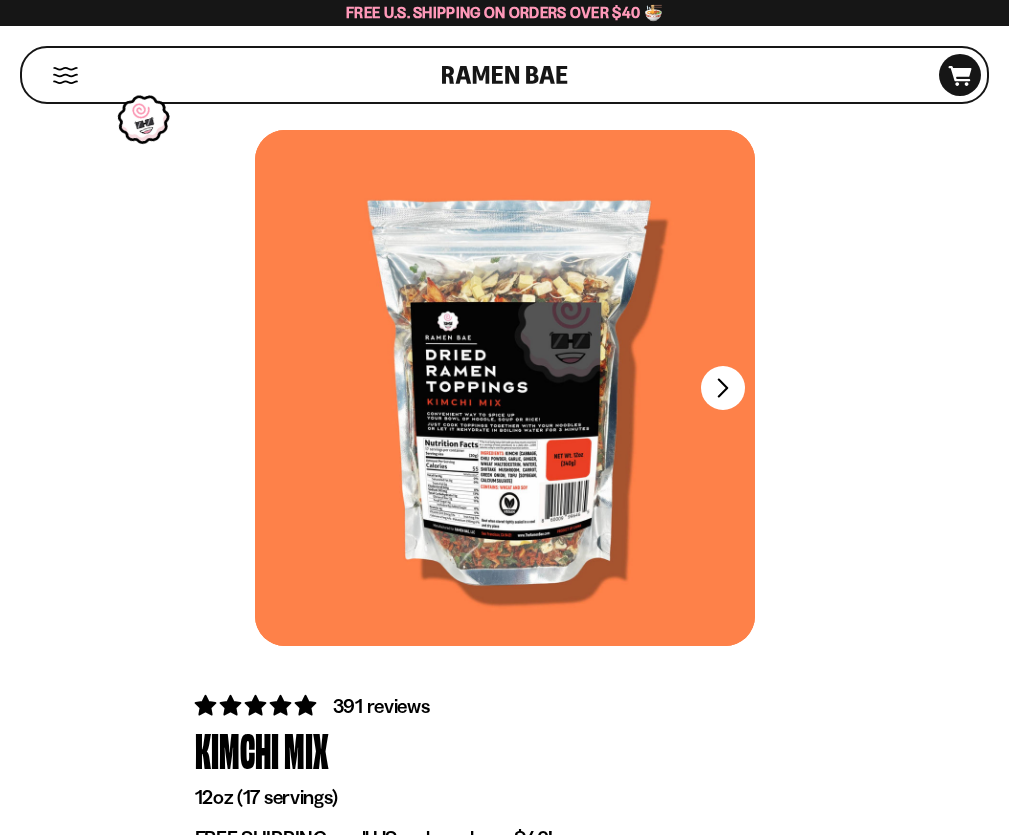scroll, scrollTop: 0, scrollLeft: 0, axis: both 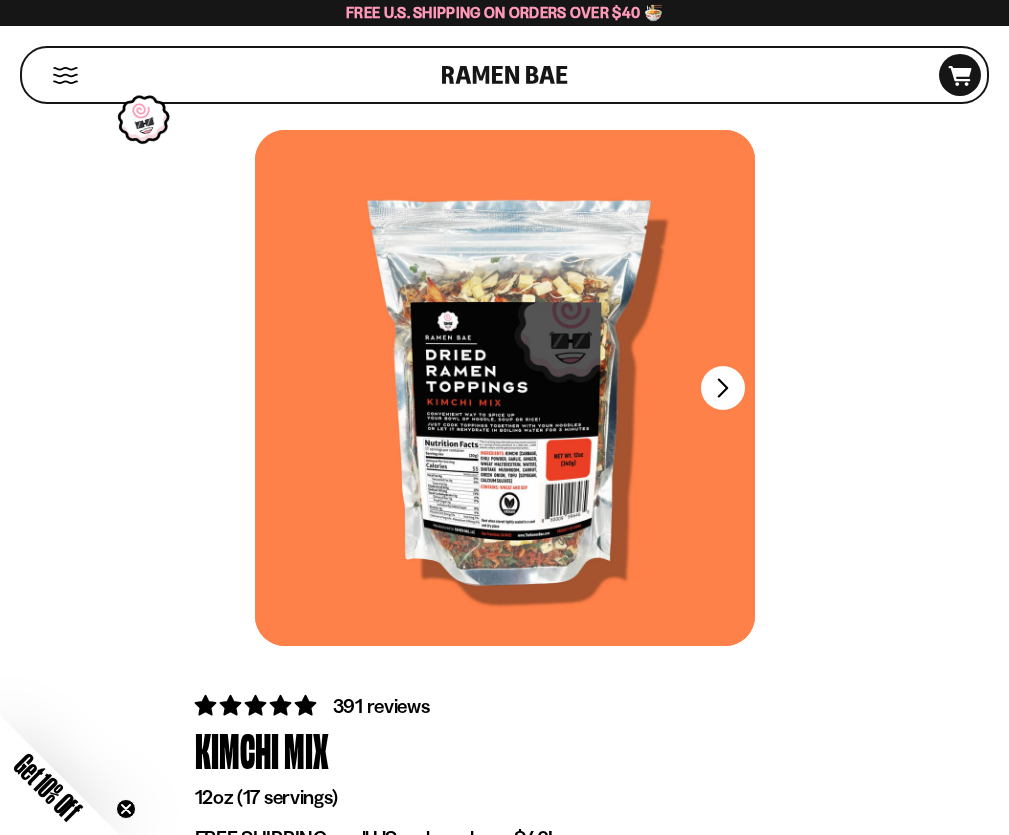 click at bounding box center (0, 0) 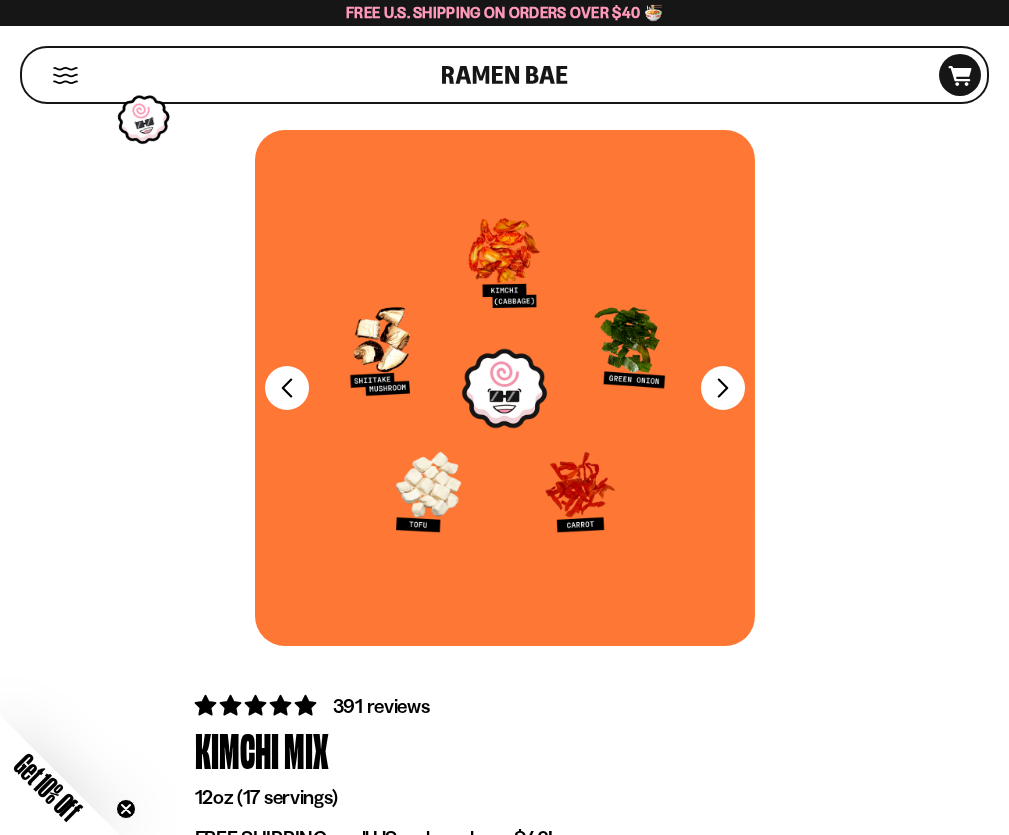 click on "No Fungus Among Us Mix" at bounding box center (325, 1038) 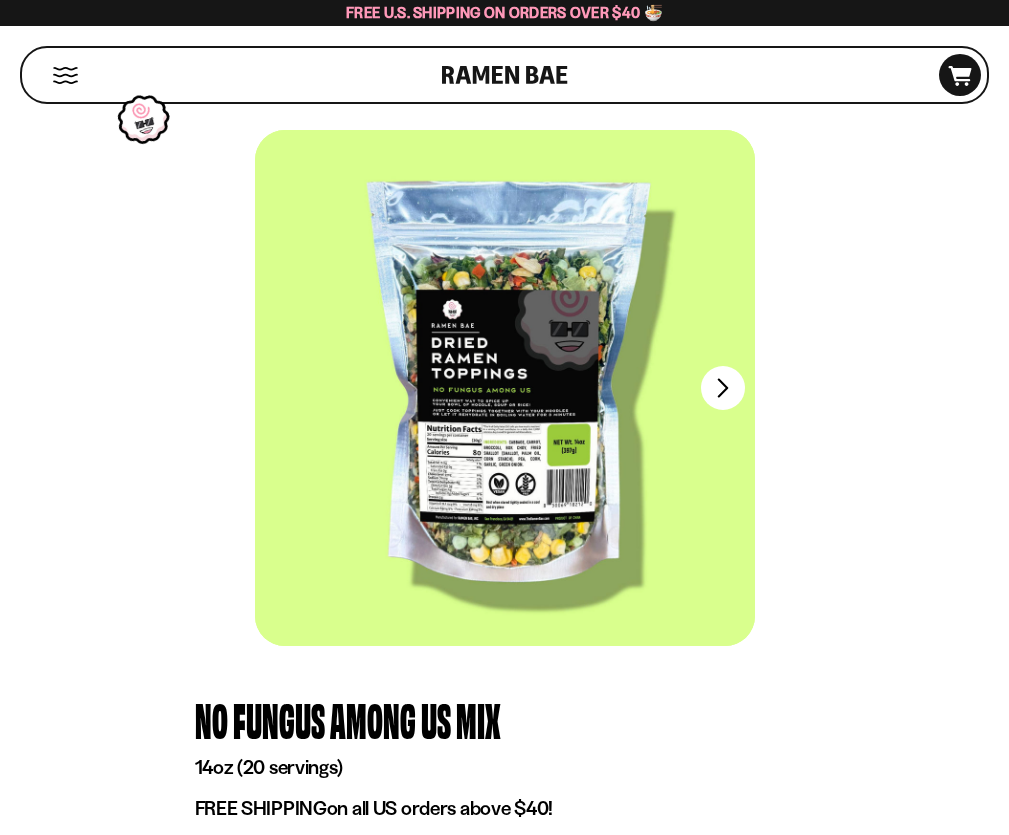 scroll, scrollTop: 0, scrollLeft: 0, axis: both 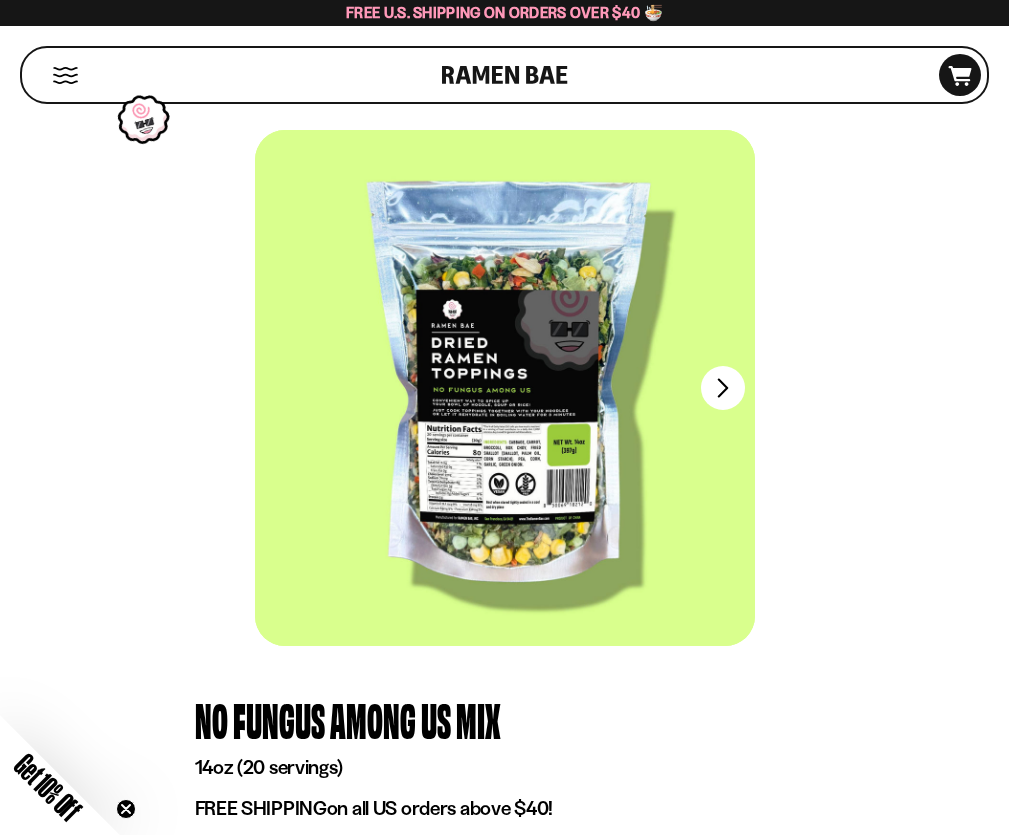 click at bounding box center [0, 0] 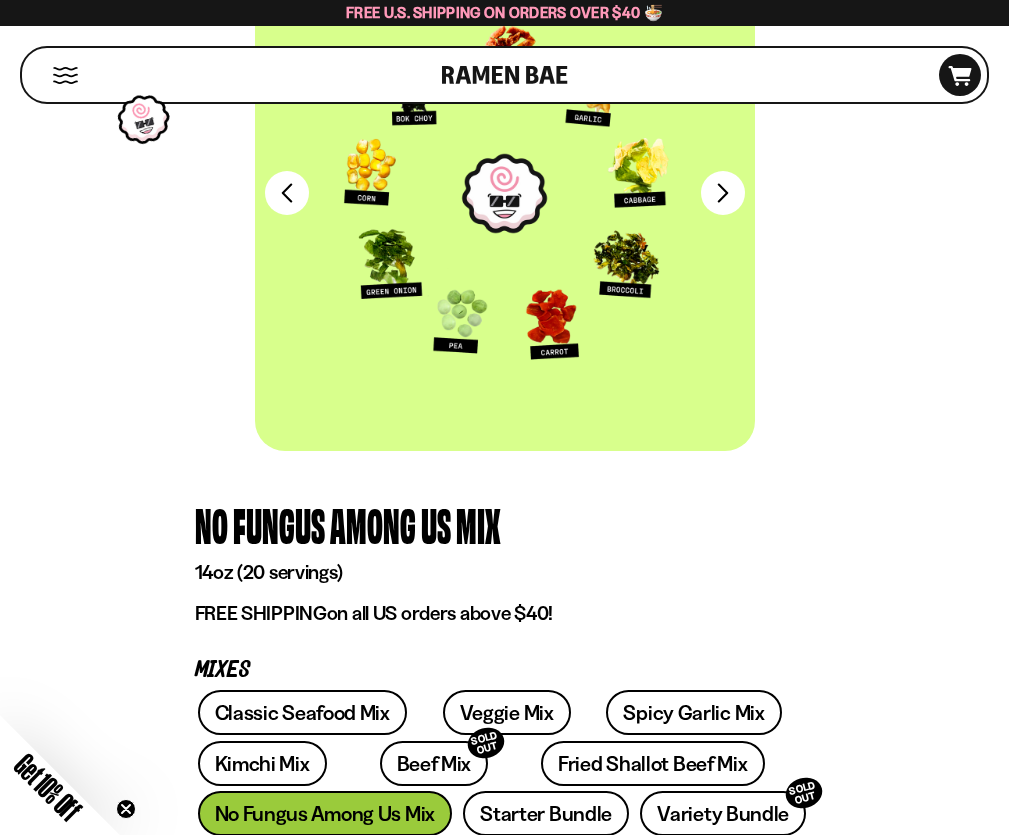 scroll, scrollTop: 200, scrollLeft: 0, axis: vertical 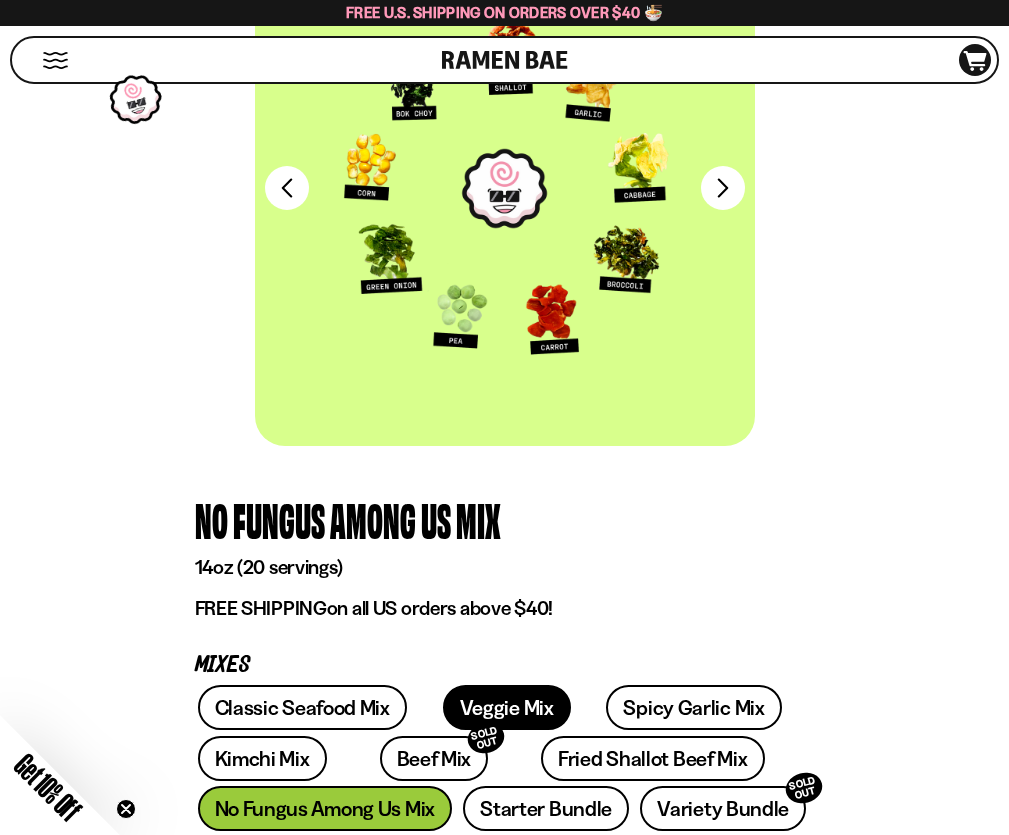 click on "Veggie Mix" at bounding box center [507, 707] 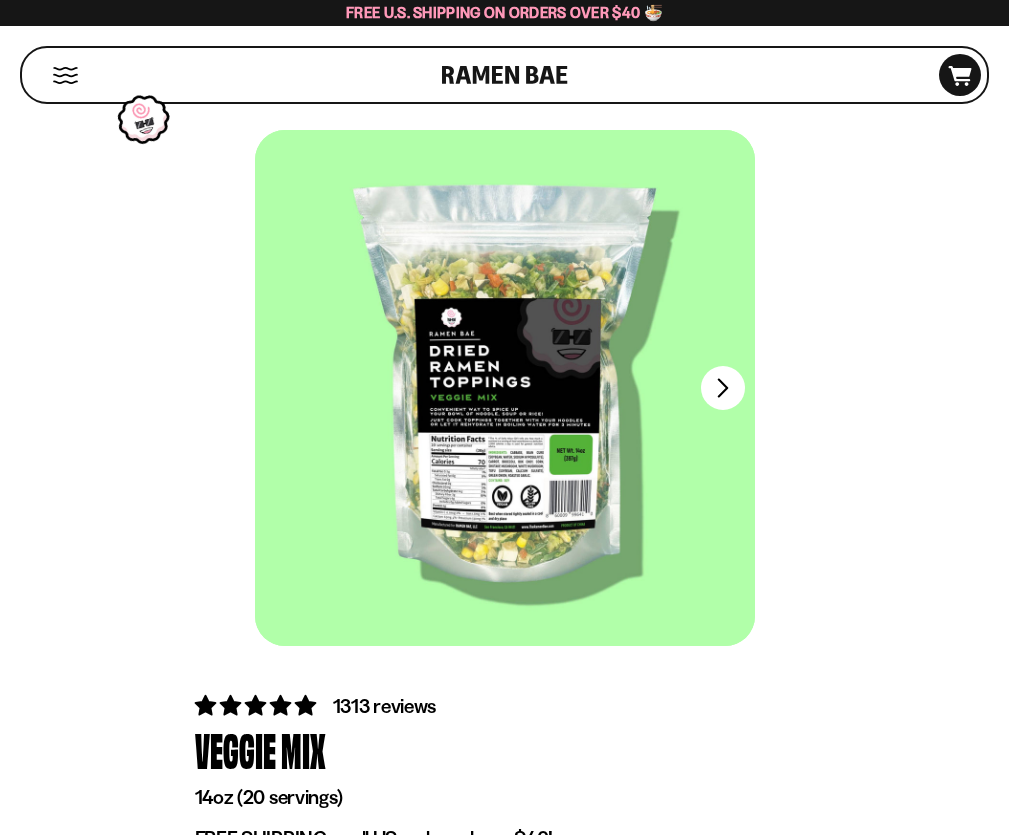 scroll, scrollTop: 0, scrollLeft: 0, axis: both 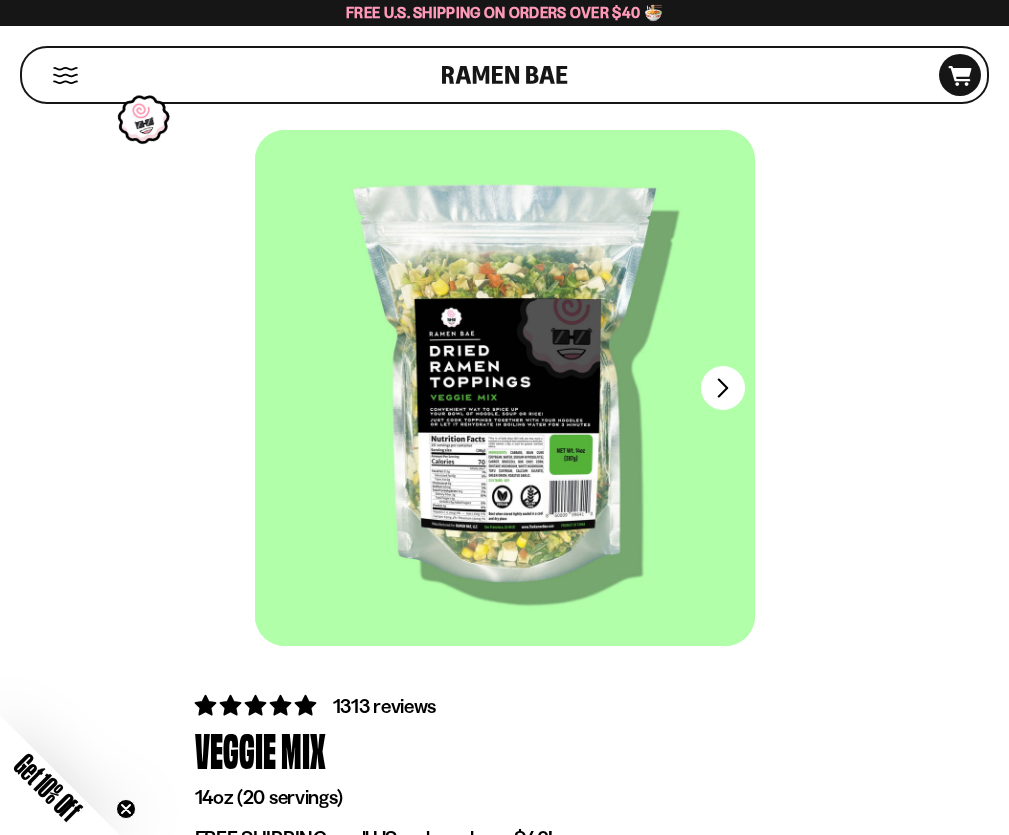 click at bounding box center [0, 0] 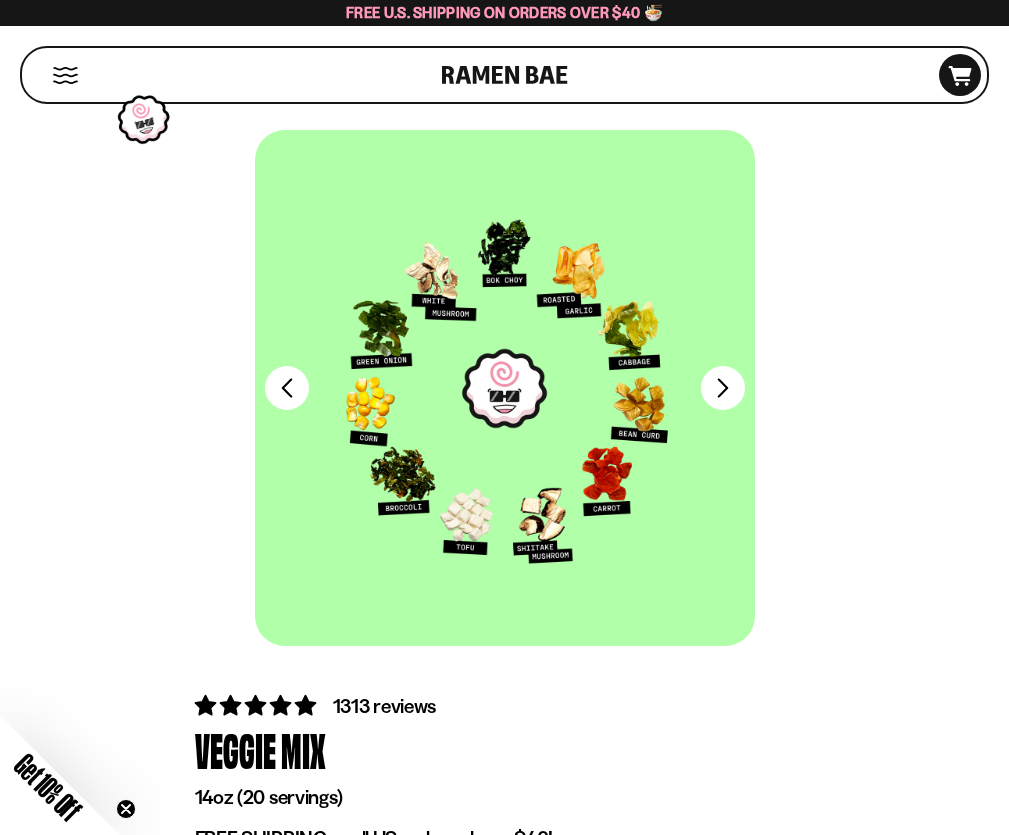 click on "Classic Seafood Mix" at bounding box center (302, 937) 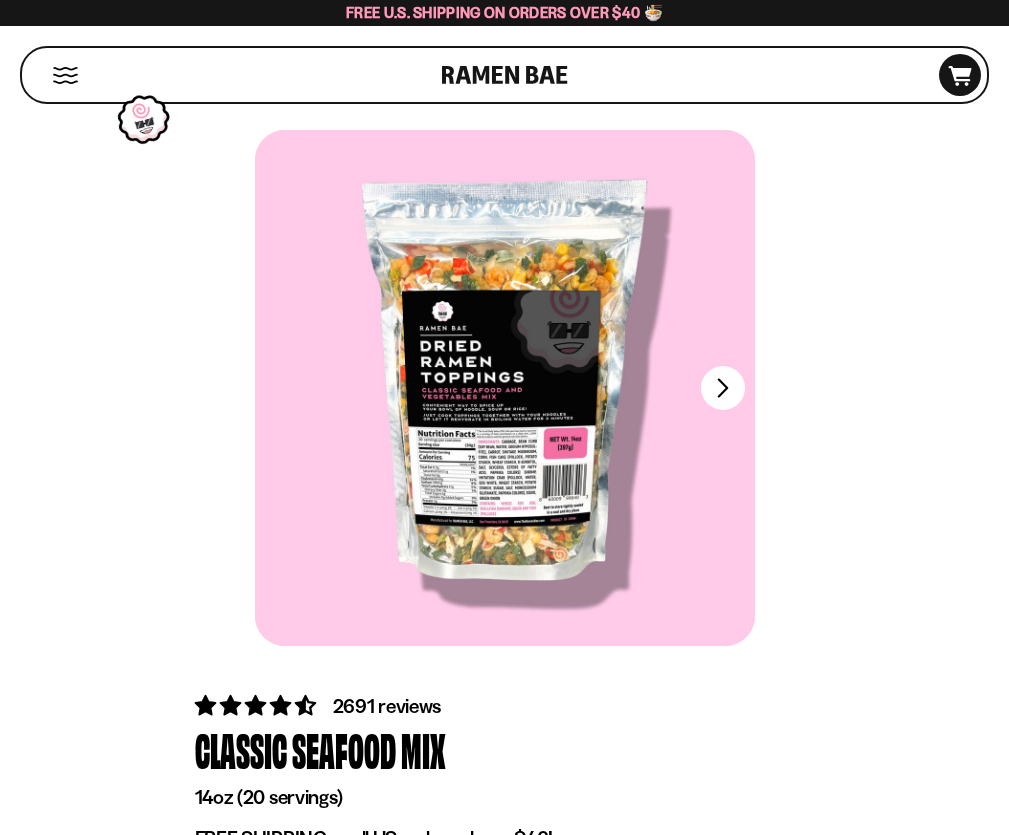 scroll, scrollTop: 0, scrollLeft: 0, axis: both 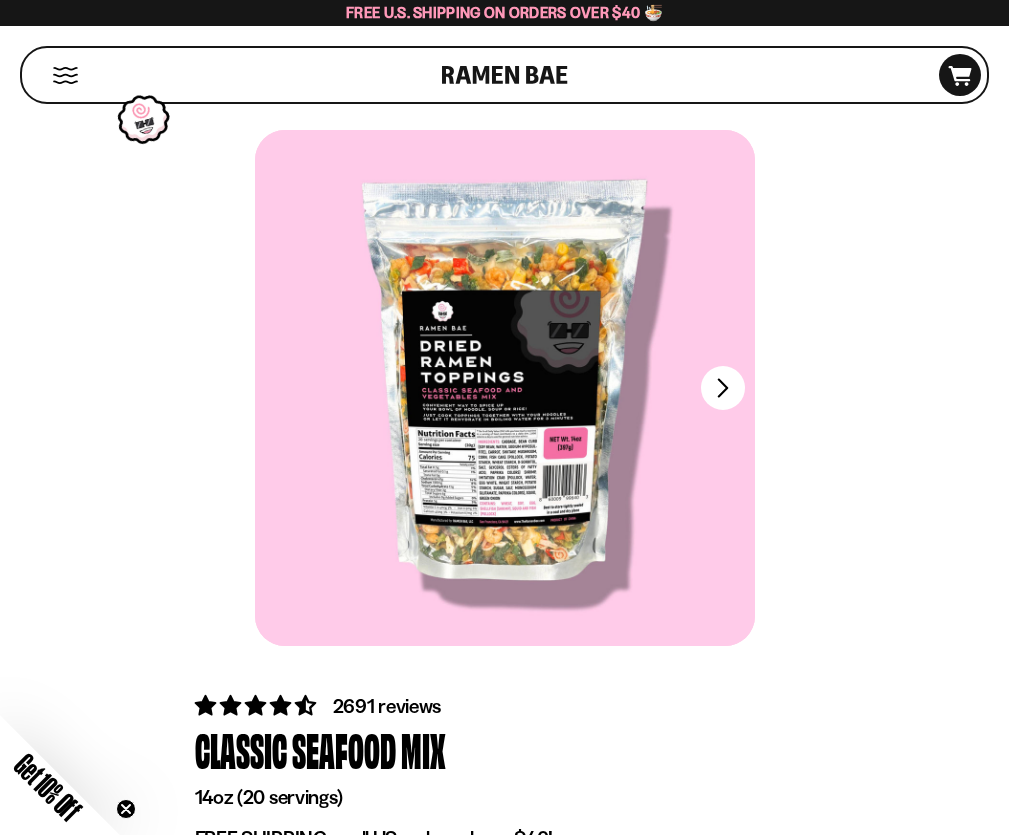 click at bounding box center (0, 0) 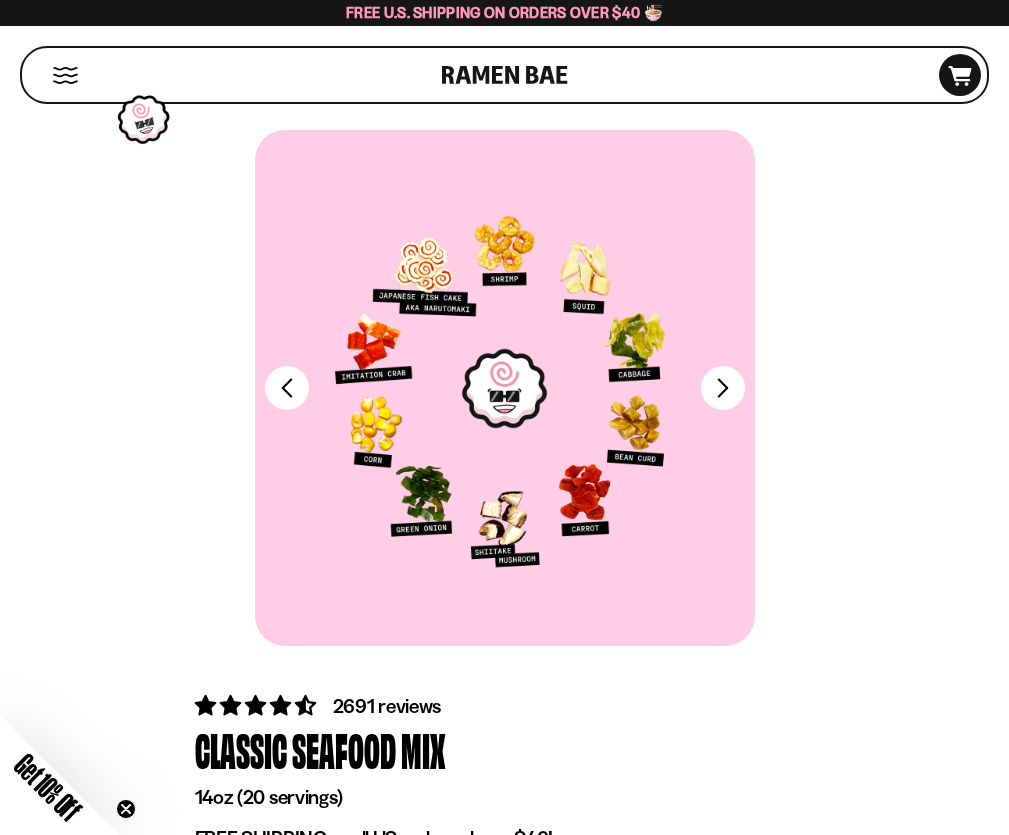 click at bounding box center (65, 75) 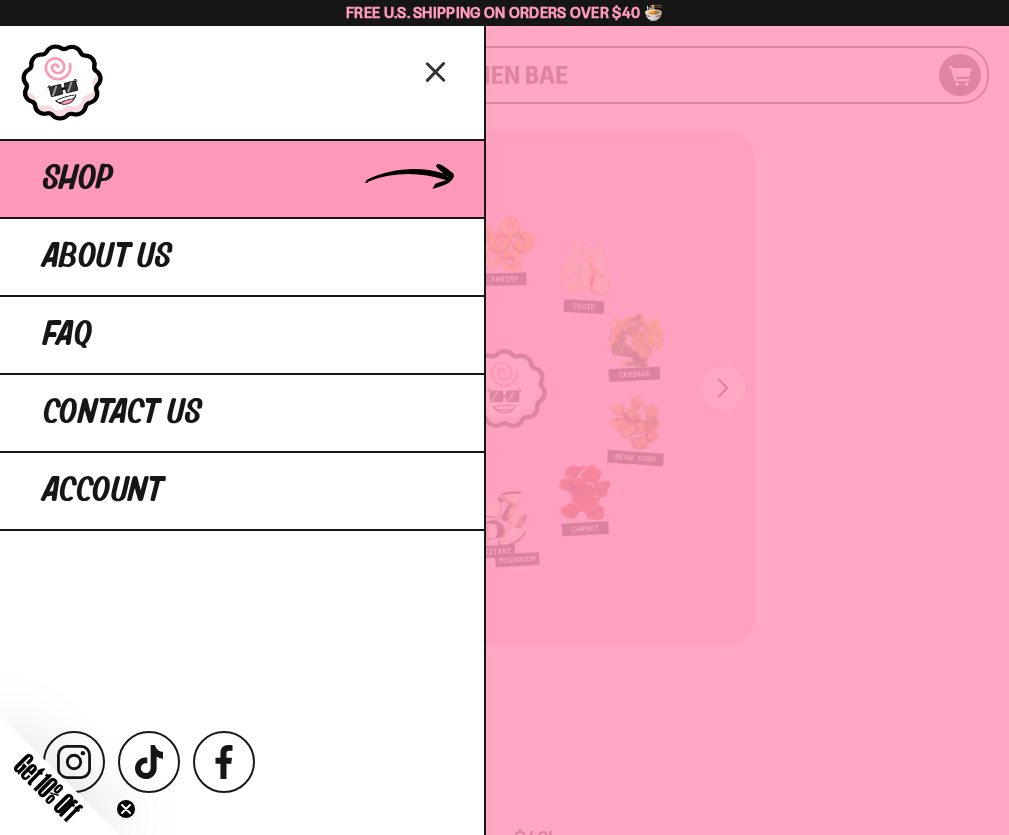 click on "Shop" at bounding box center [78, 179] 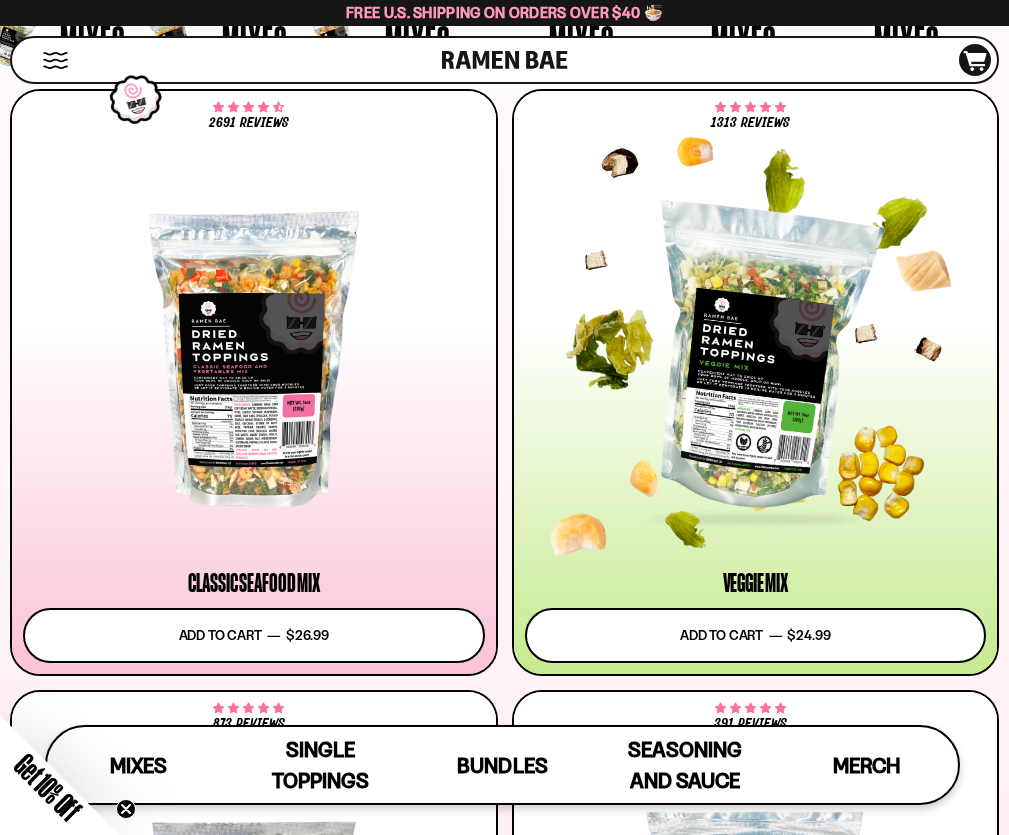scroll, scrollTop: 700, scrollLeft: 0, axis: vertical 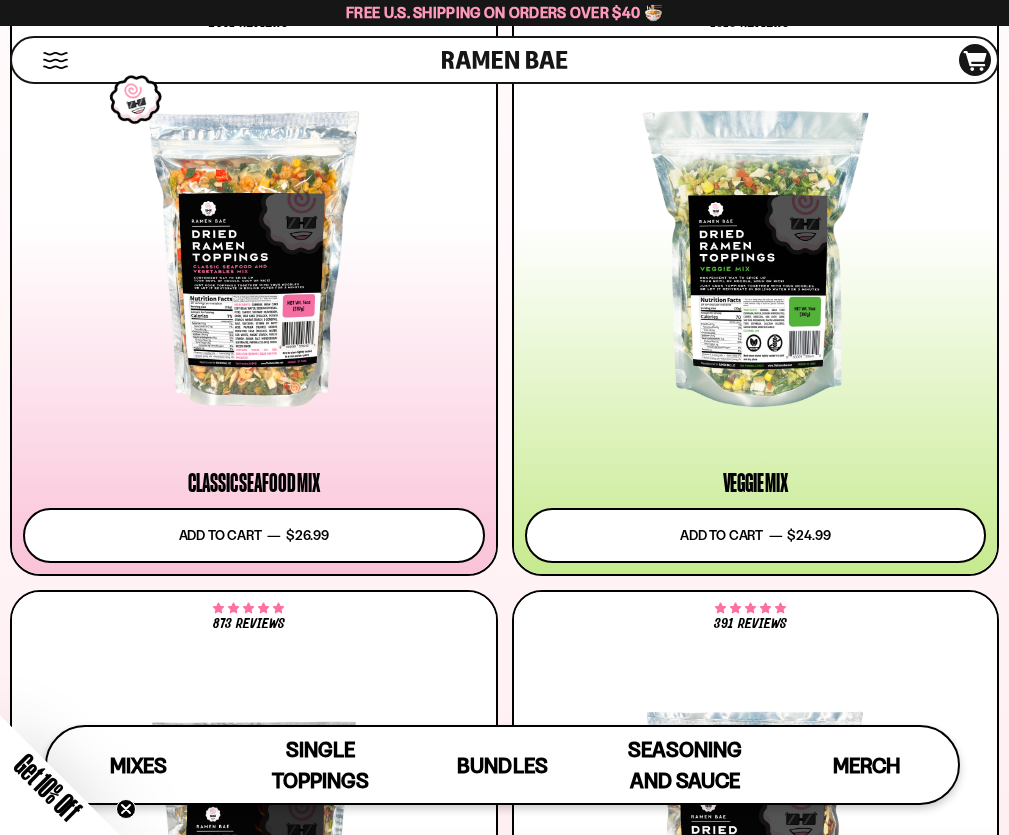 click at bounding box center [756, 1456] 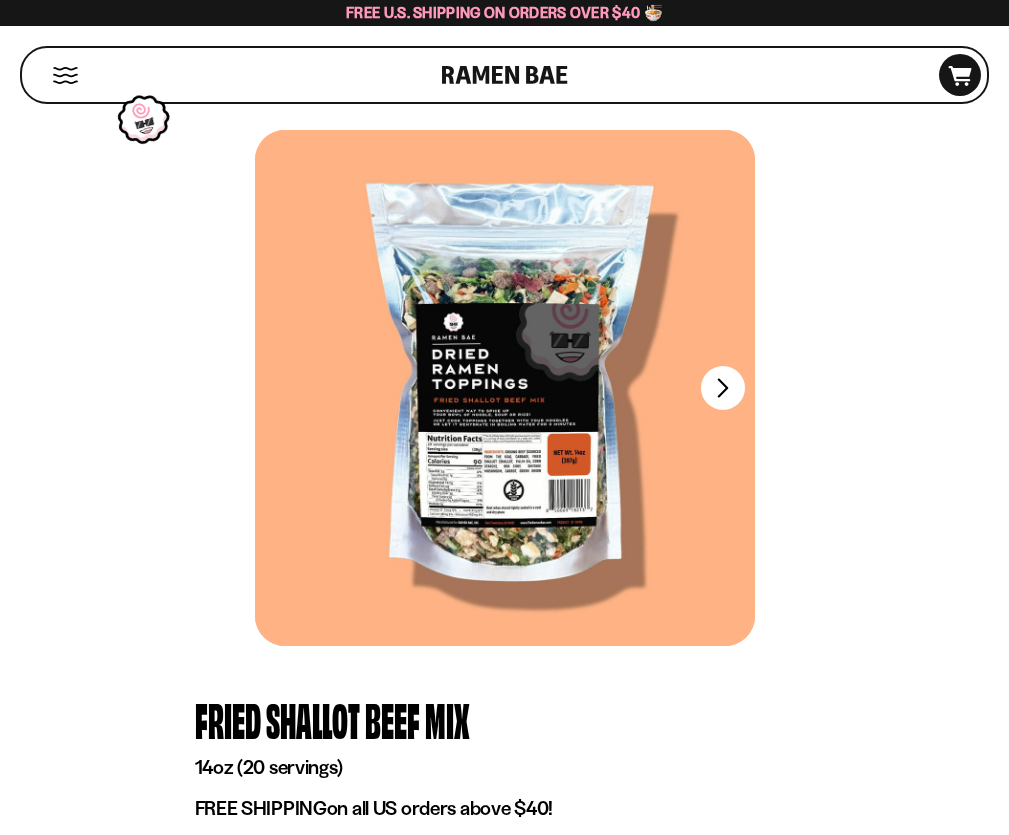 scroll, scrollTop: 0, scrollLeft: 0, axis: both 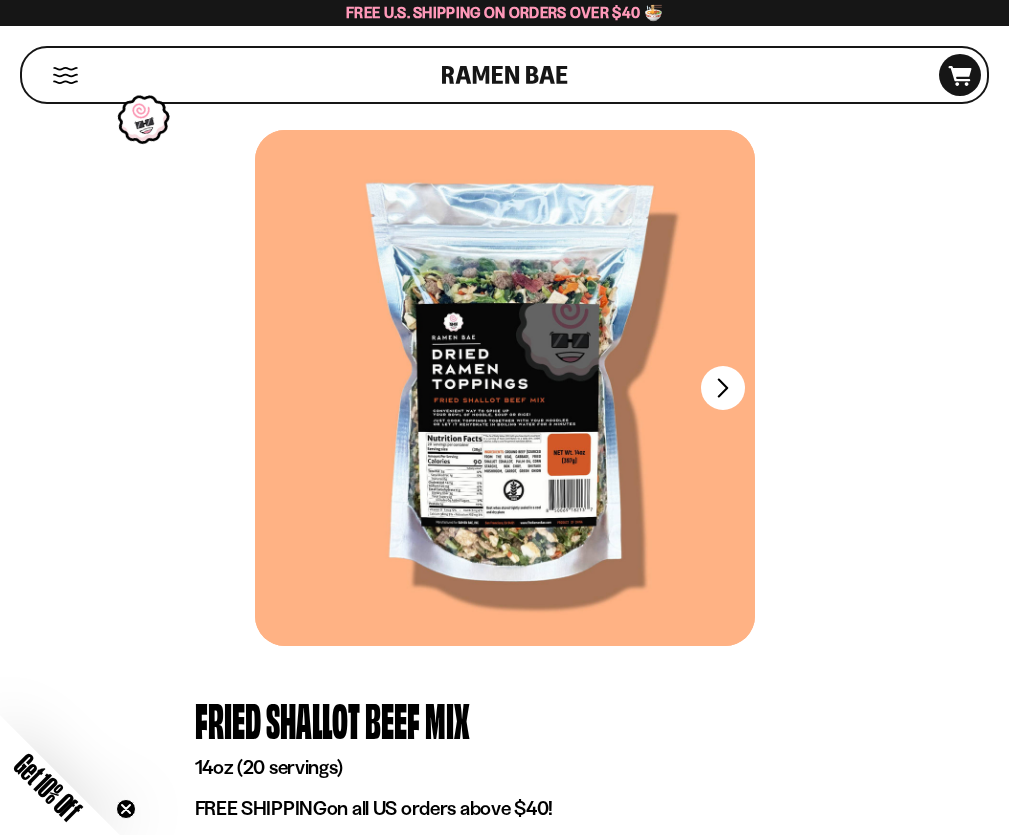 click at bounding box center [0, 0] 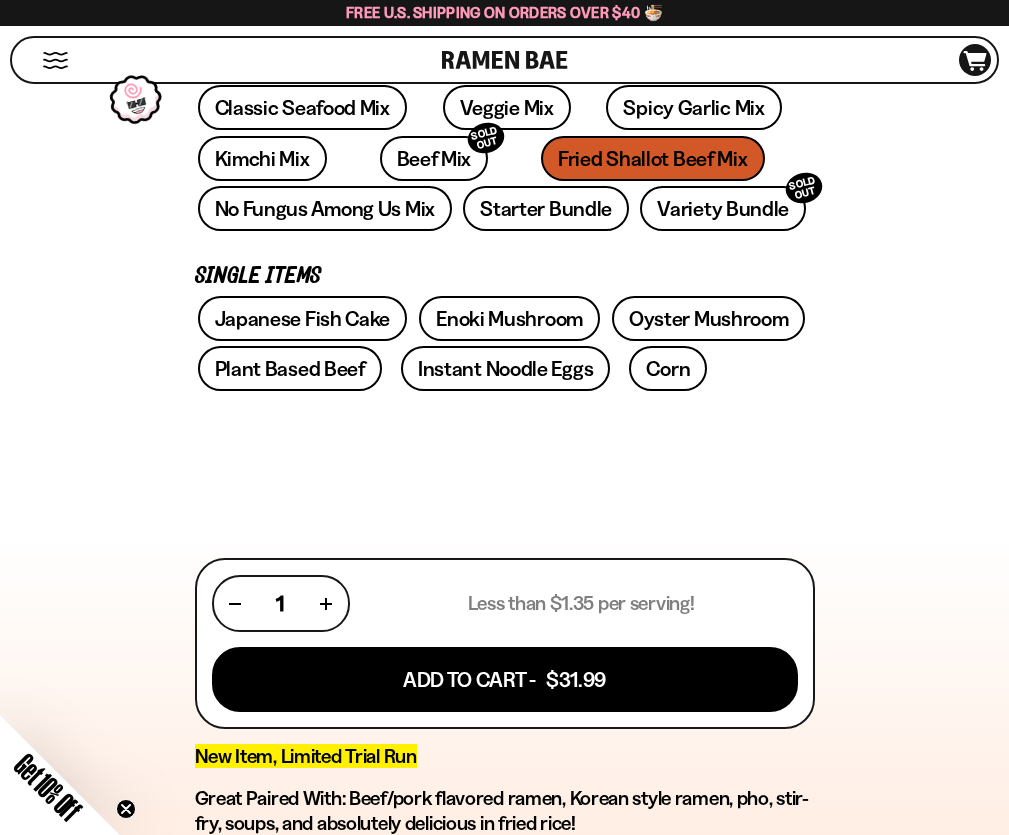 scroll, scrollTop: 1200, scrollLeft: 0, axis: vertical 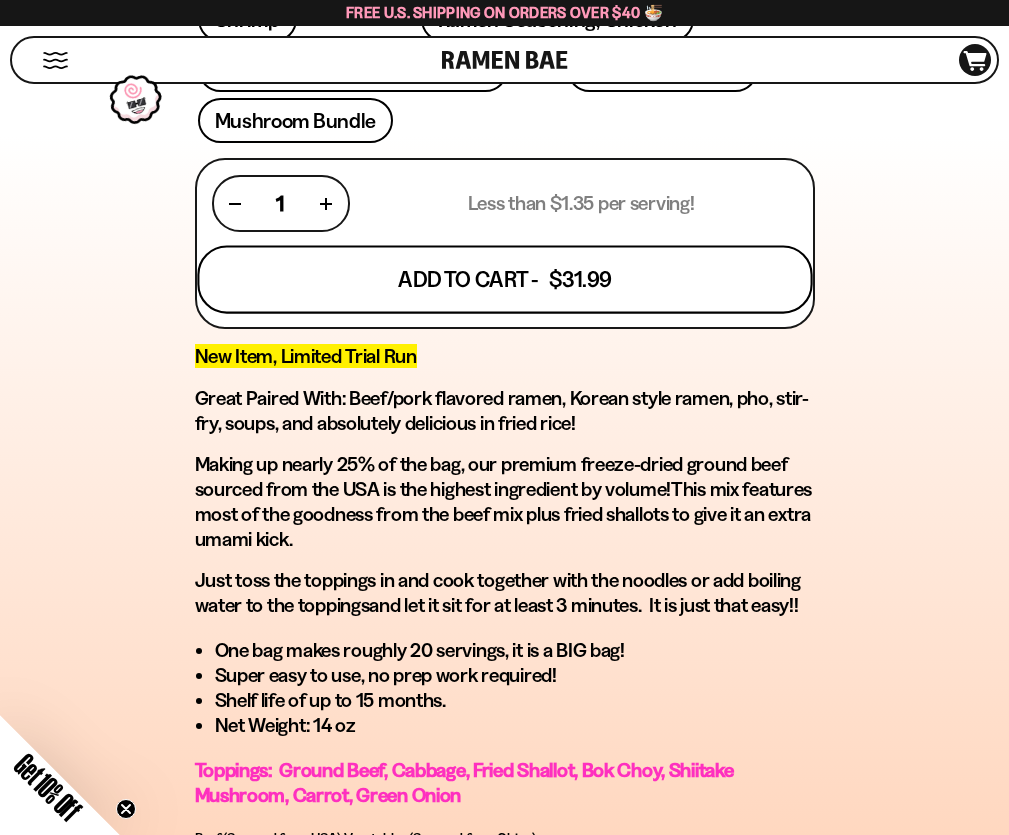 click on "Add To Cart -
$31.99" at bounding box center [504, 280] 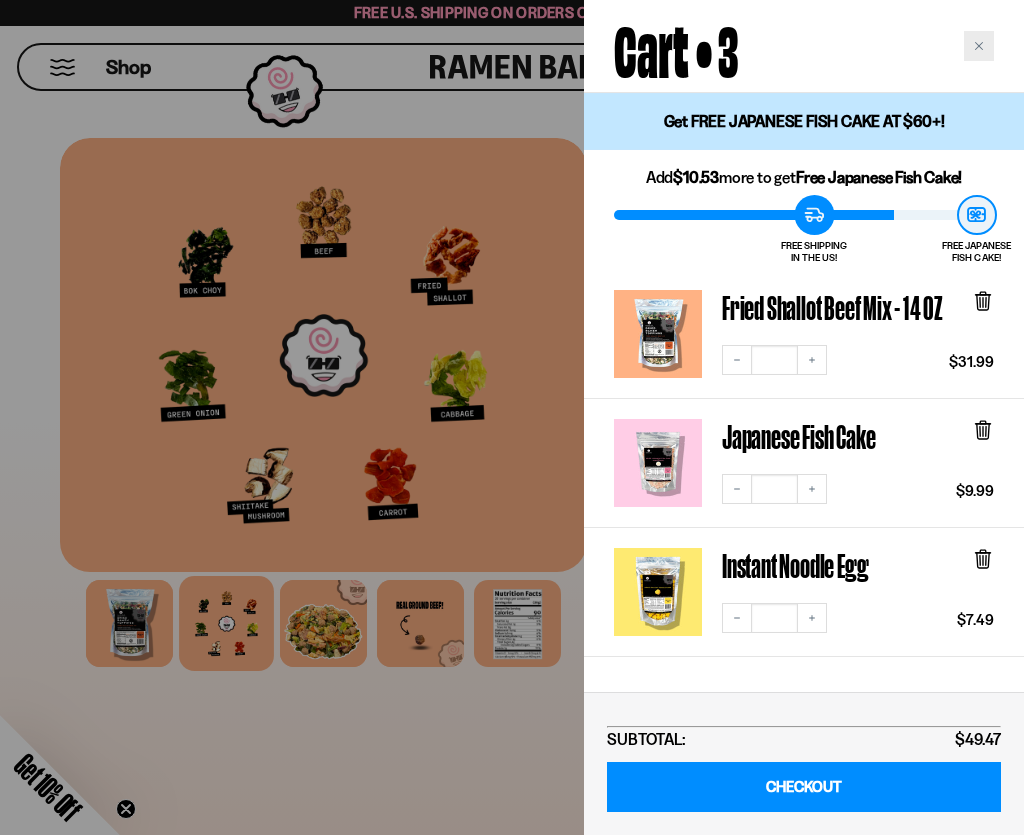 click 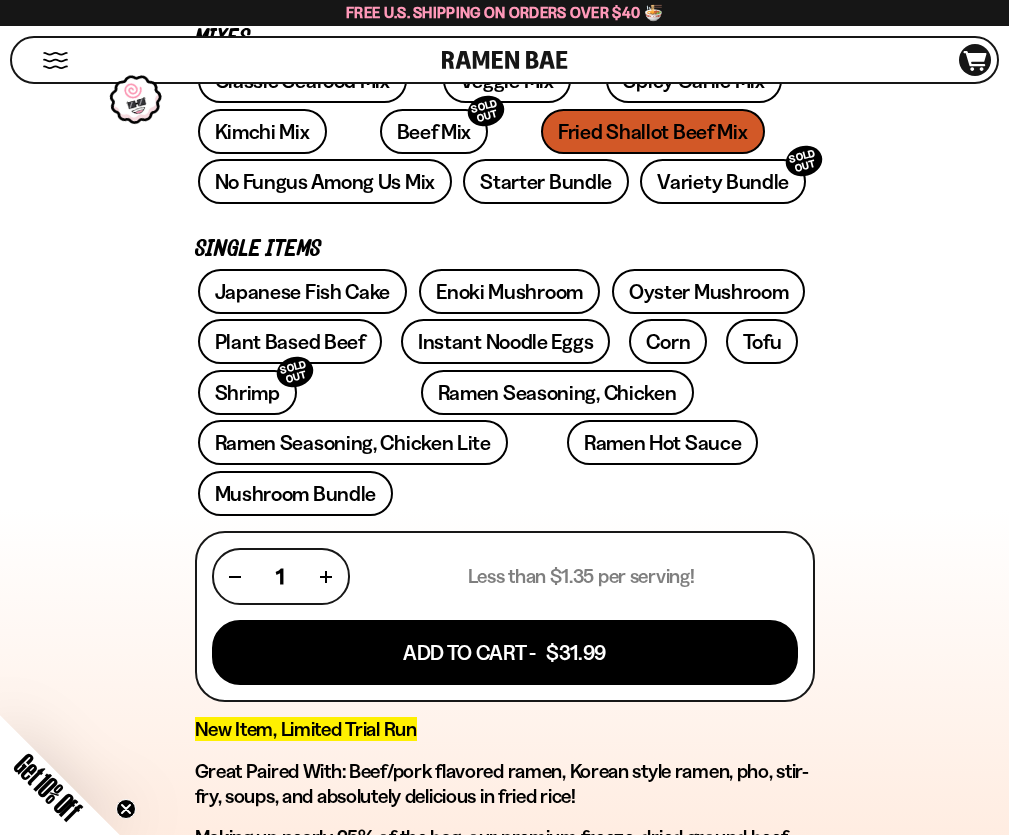 scroll, scrollTop: 800, scrollLeft: 0, axis: vertical 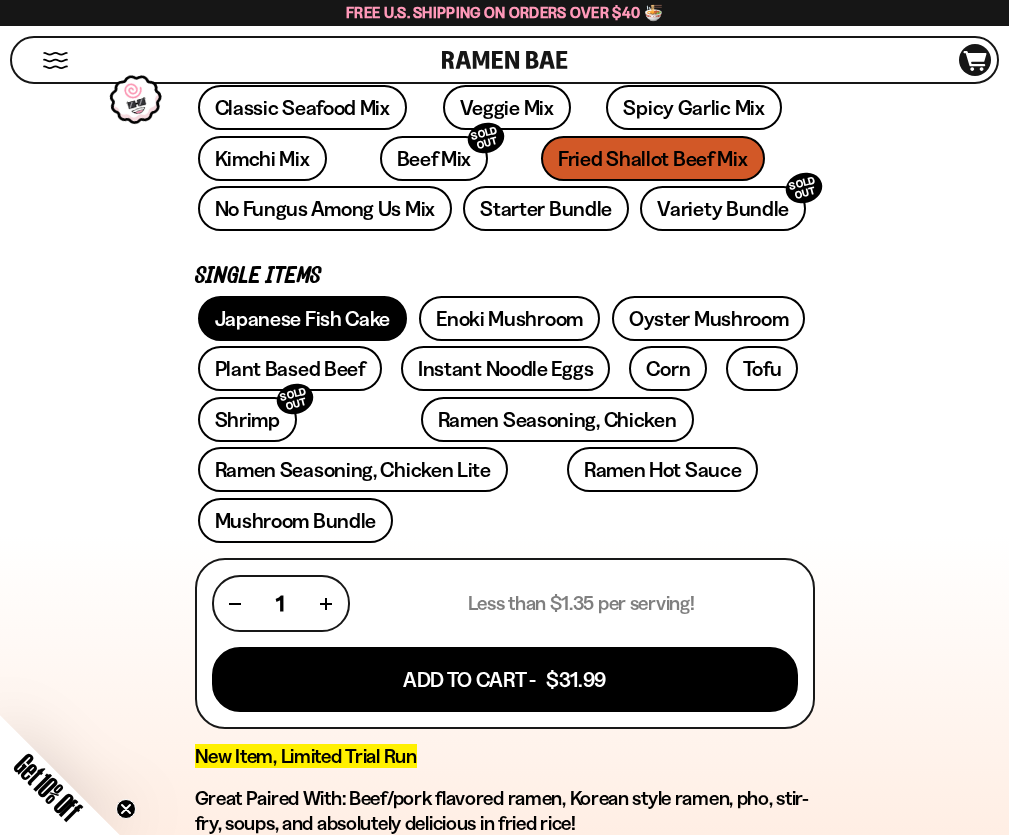 click on "Japanese Fish Cake" at bounding box center [303, 318] 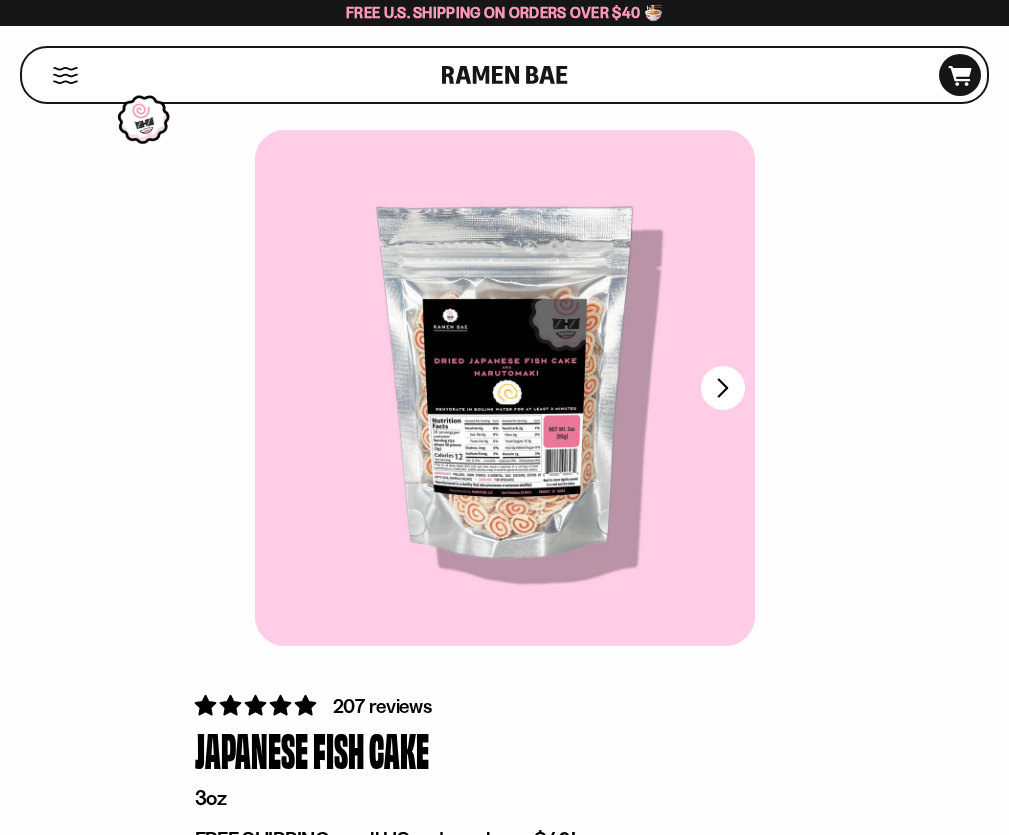 scroll, scrollTop: 0, scrollLeft: 0, axis: both 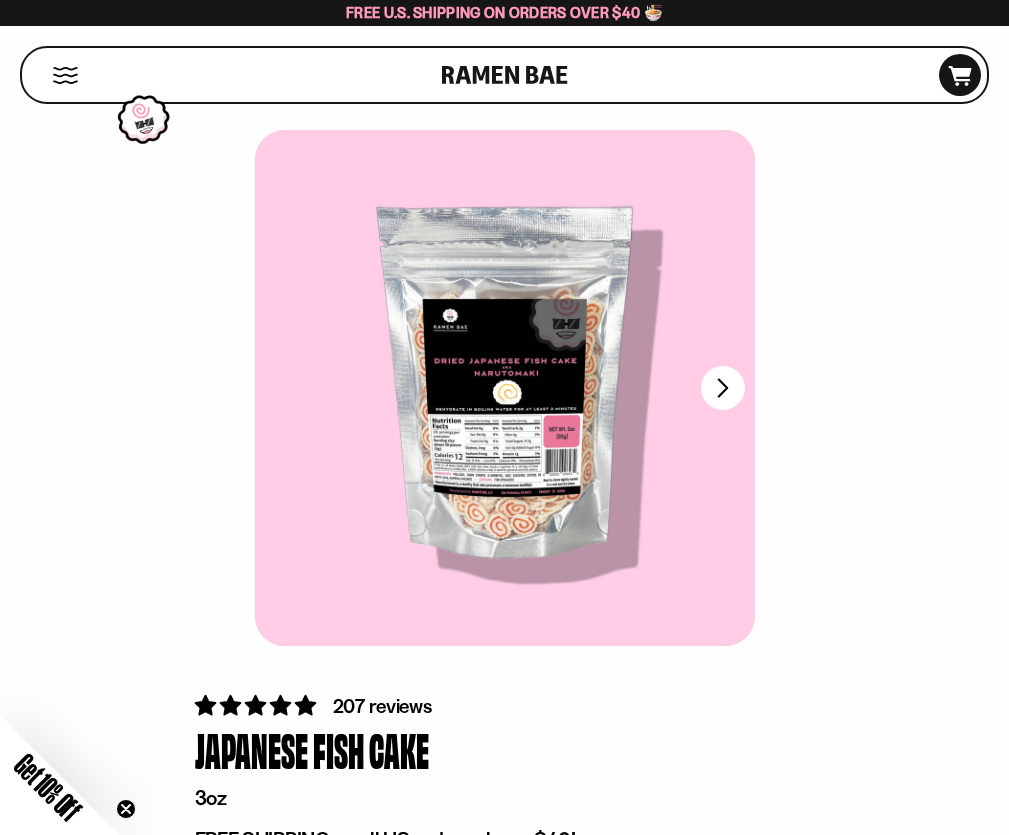 click at bounding box center (0, 0) 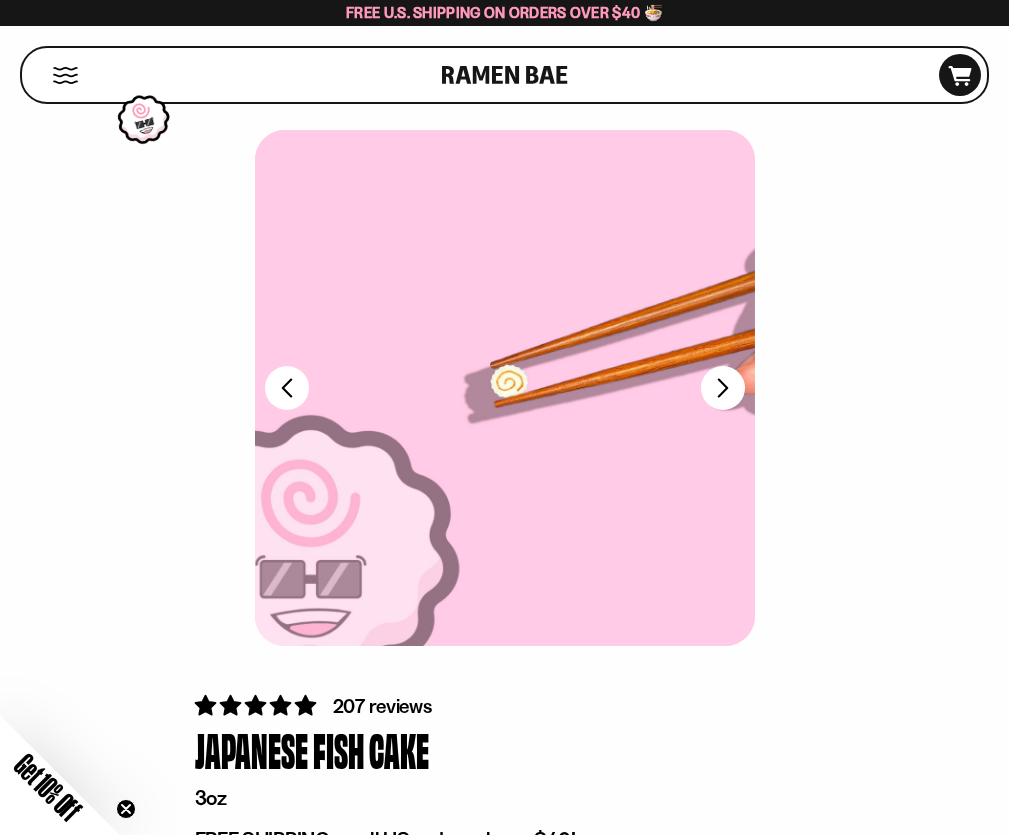 click at bounding box center [0, 0] 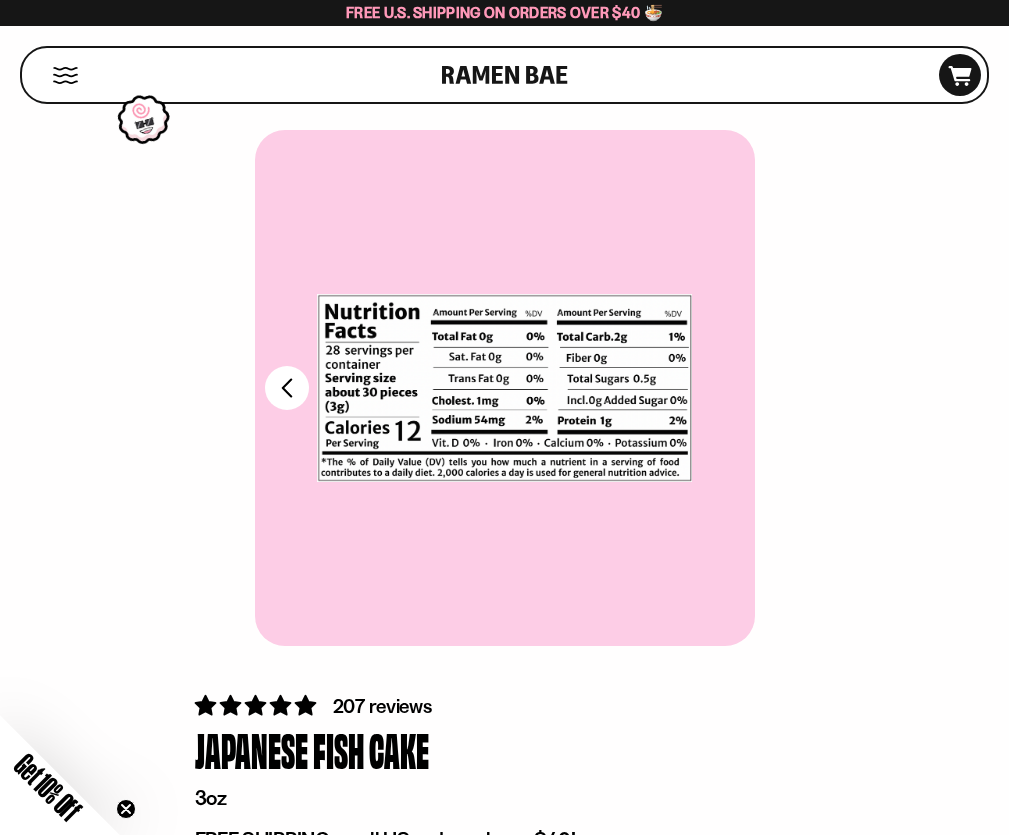 click at bounding box center (0, 0) 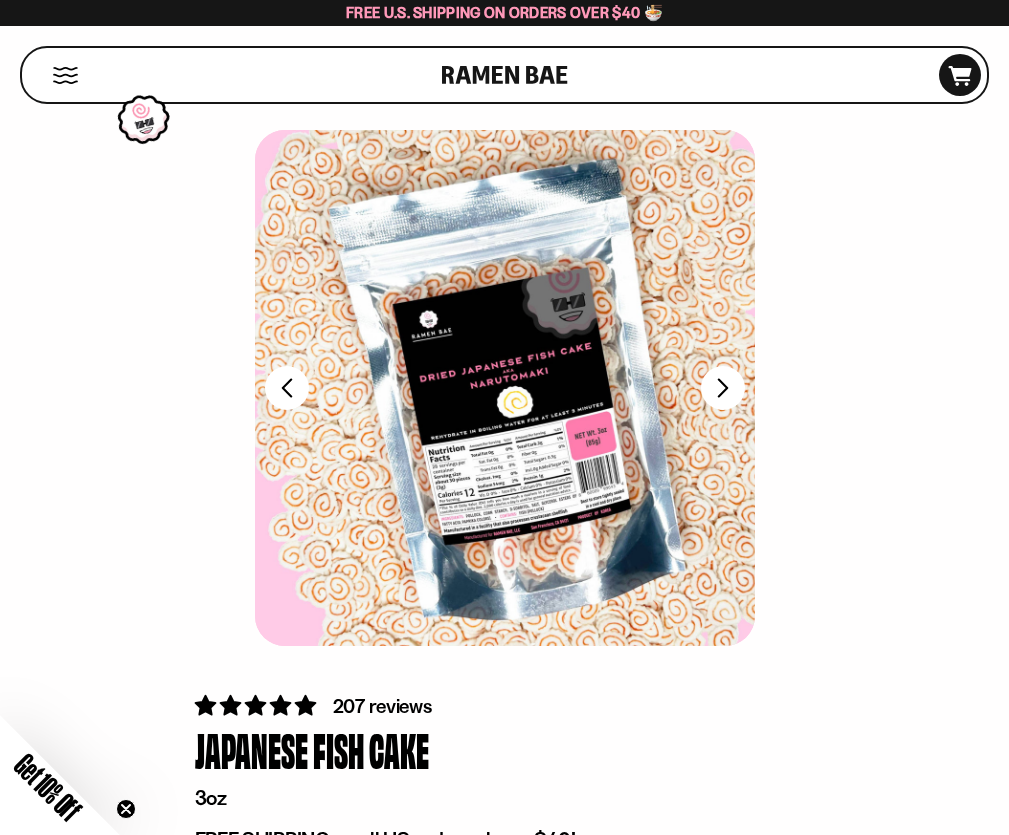 click at bounding box center (0, 0) 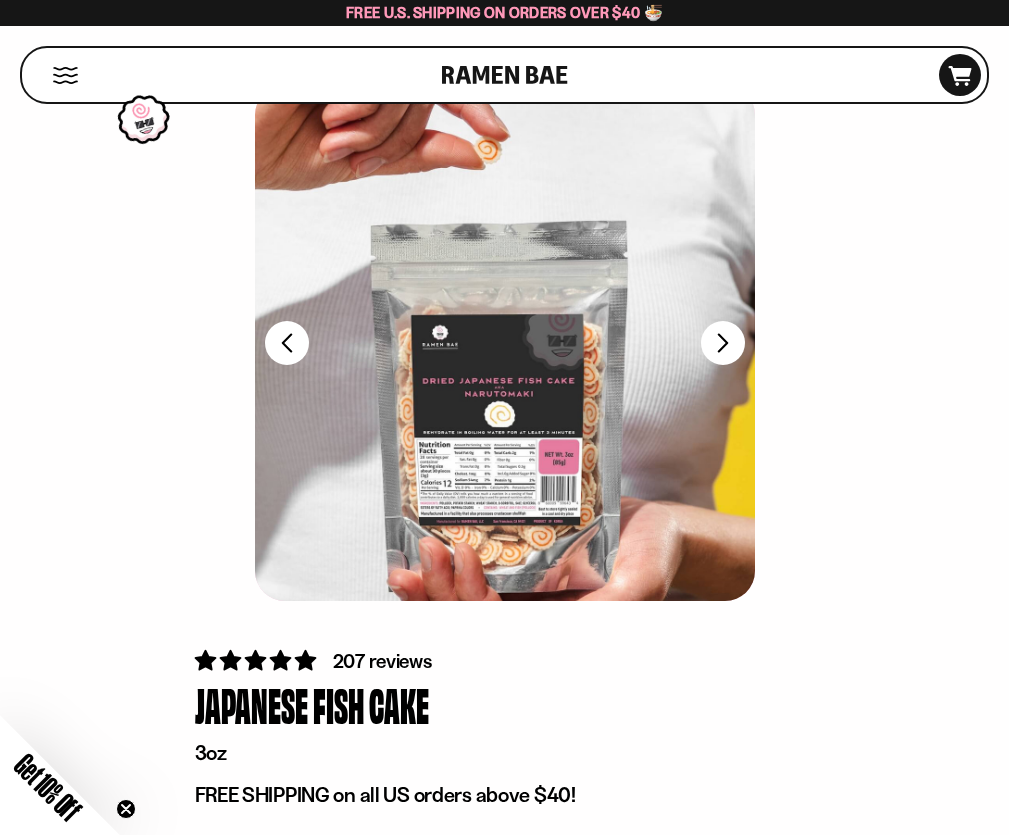 scroll, scrollTop: 0, scrollLeft: 0, axis: both 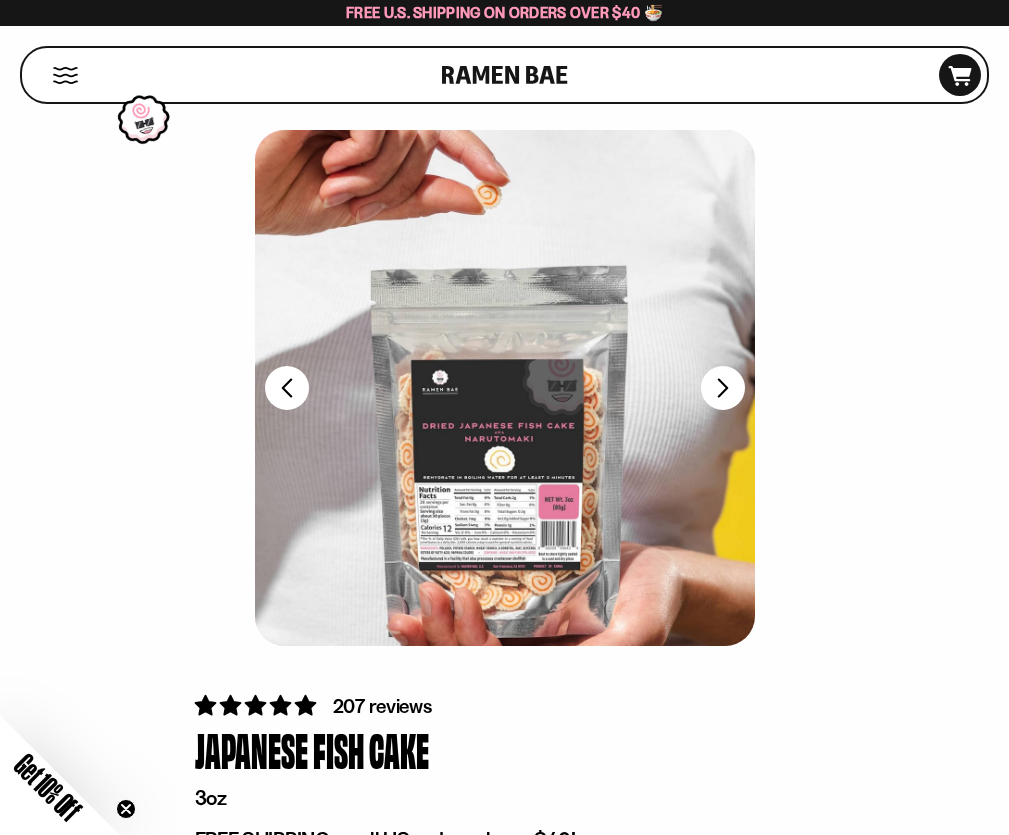 click at bounding box center (0, 0) 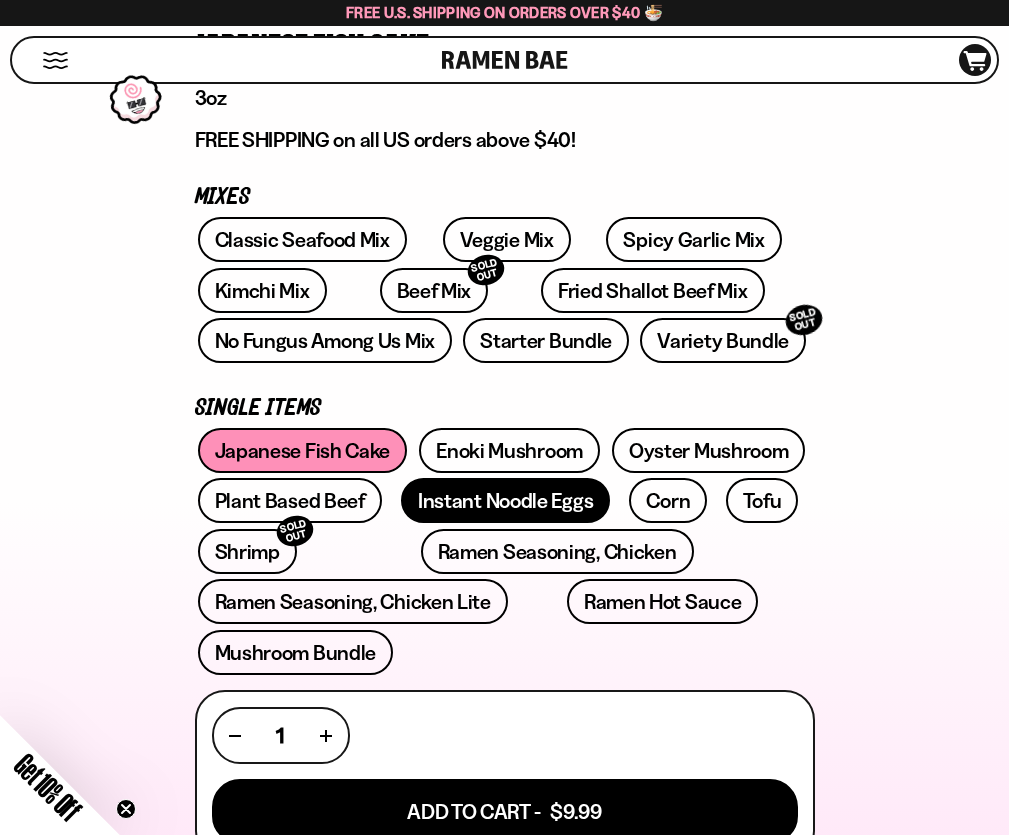 scroll, scrollTop: 800, scrollLeft: 0, axis: vertical 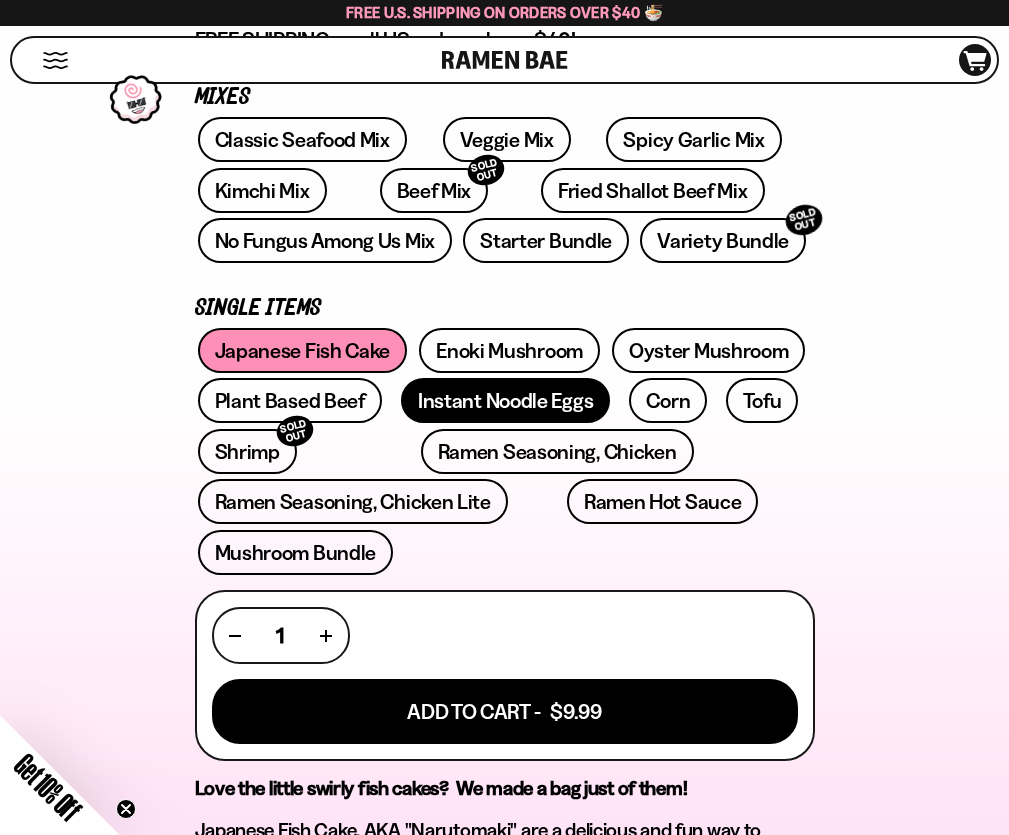 click on "Instant Noodle Eggs" at bounding box center [505, 400] 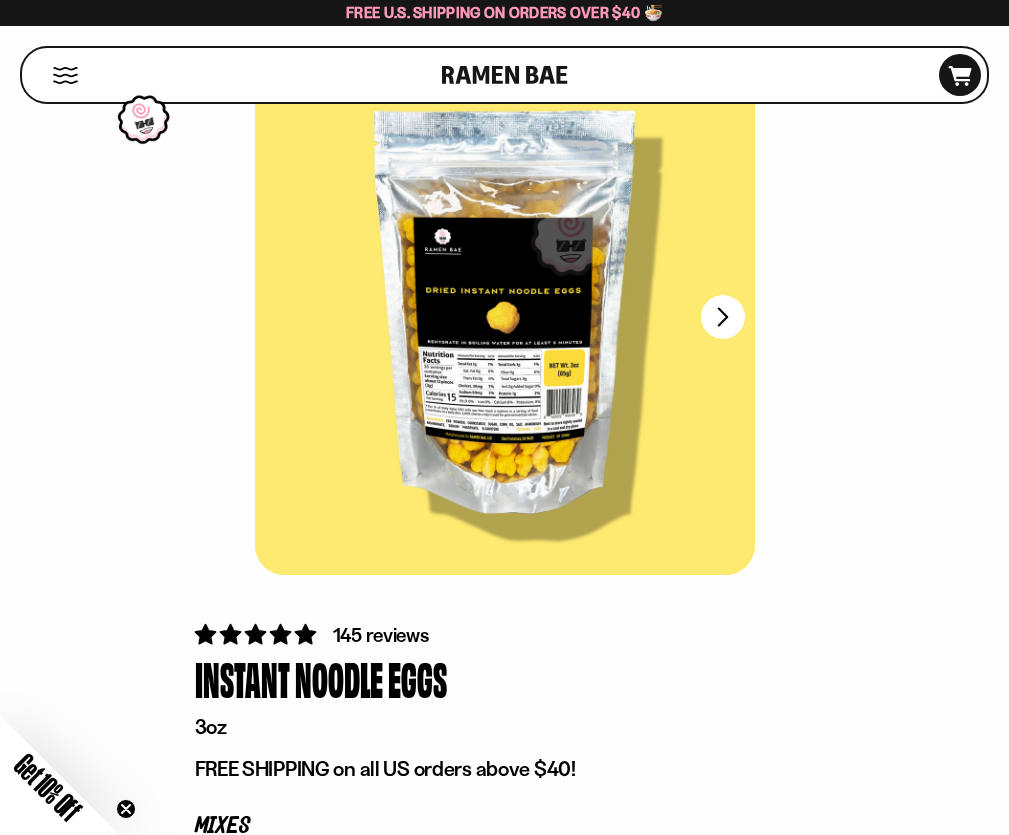 scroll, scrollTop: 0, scrollLeft: 0, axis: both 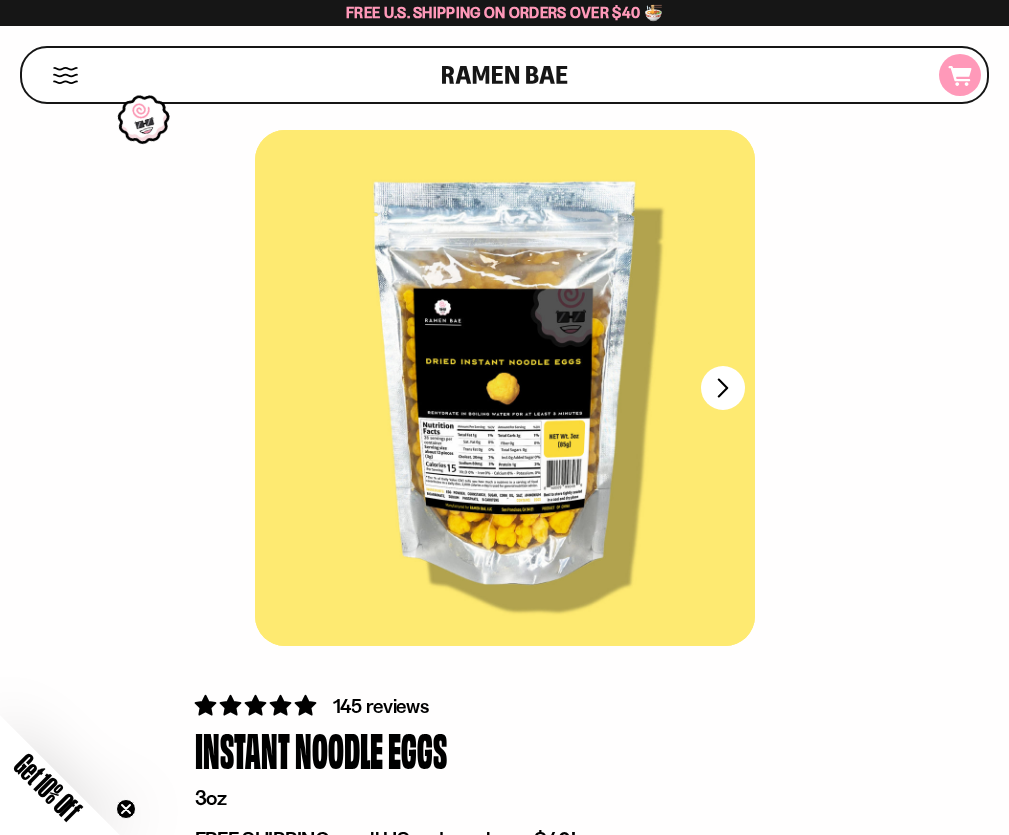 click on "Cart" at bounding box center (0, 0) 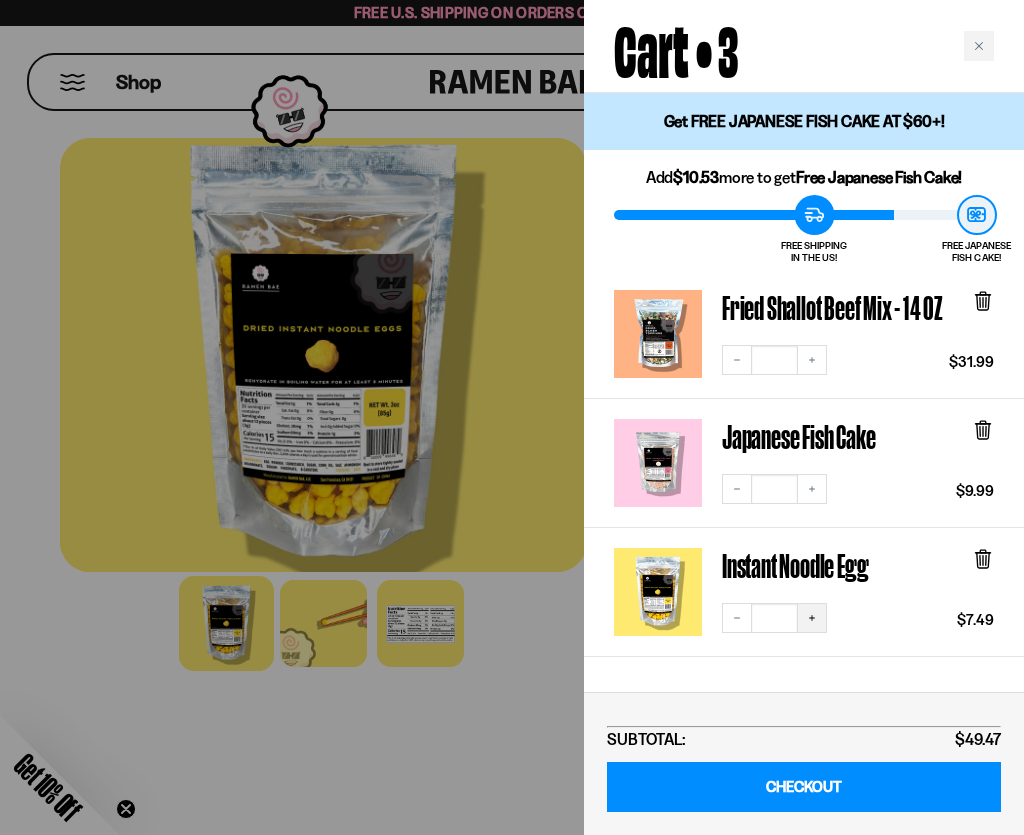 click 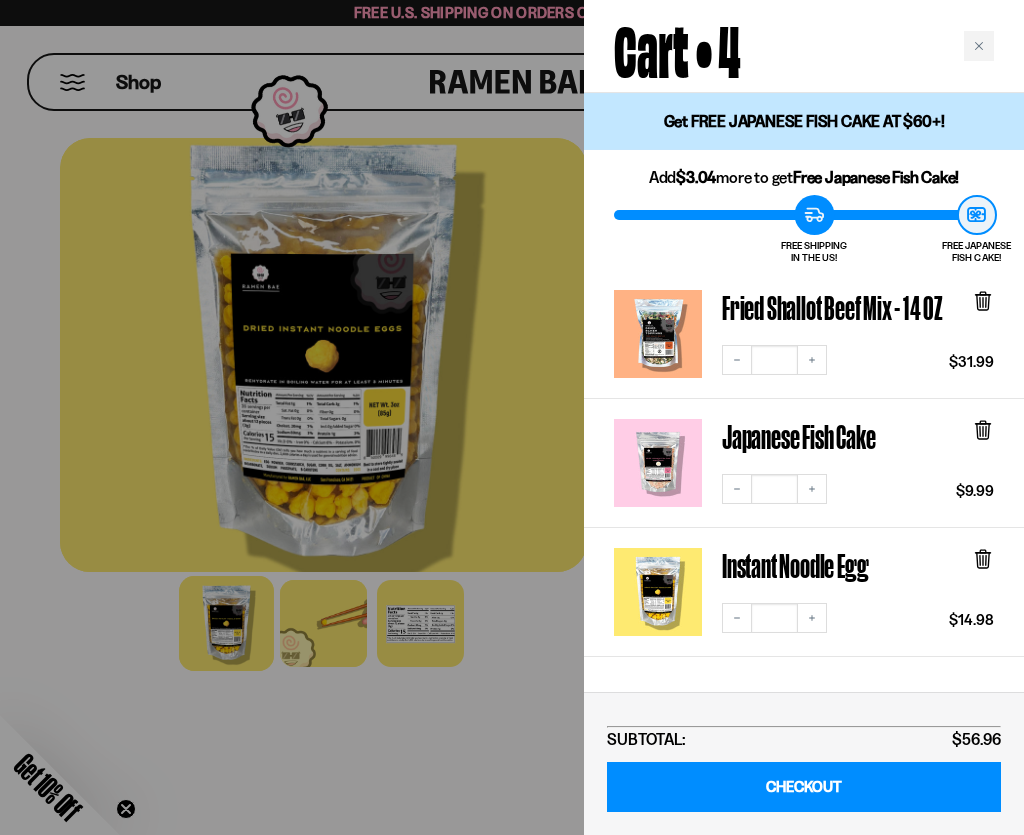 click at bounding box center (512, 417) 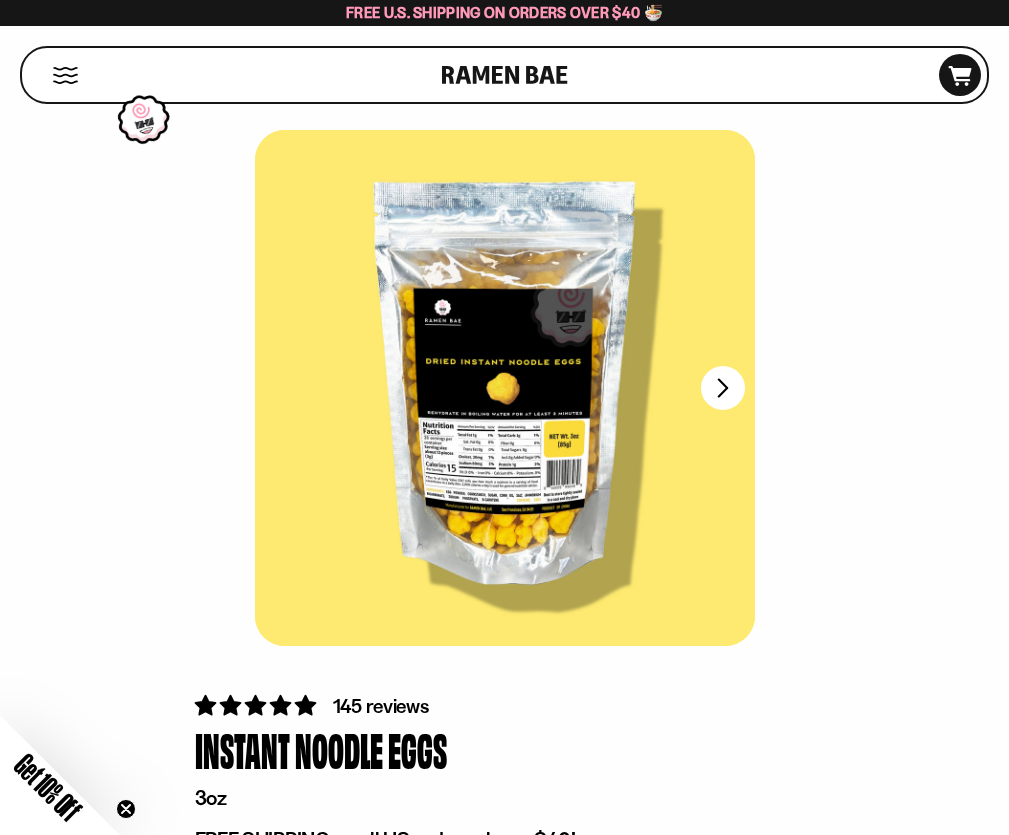 click at bounding box center [65, 75] 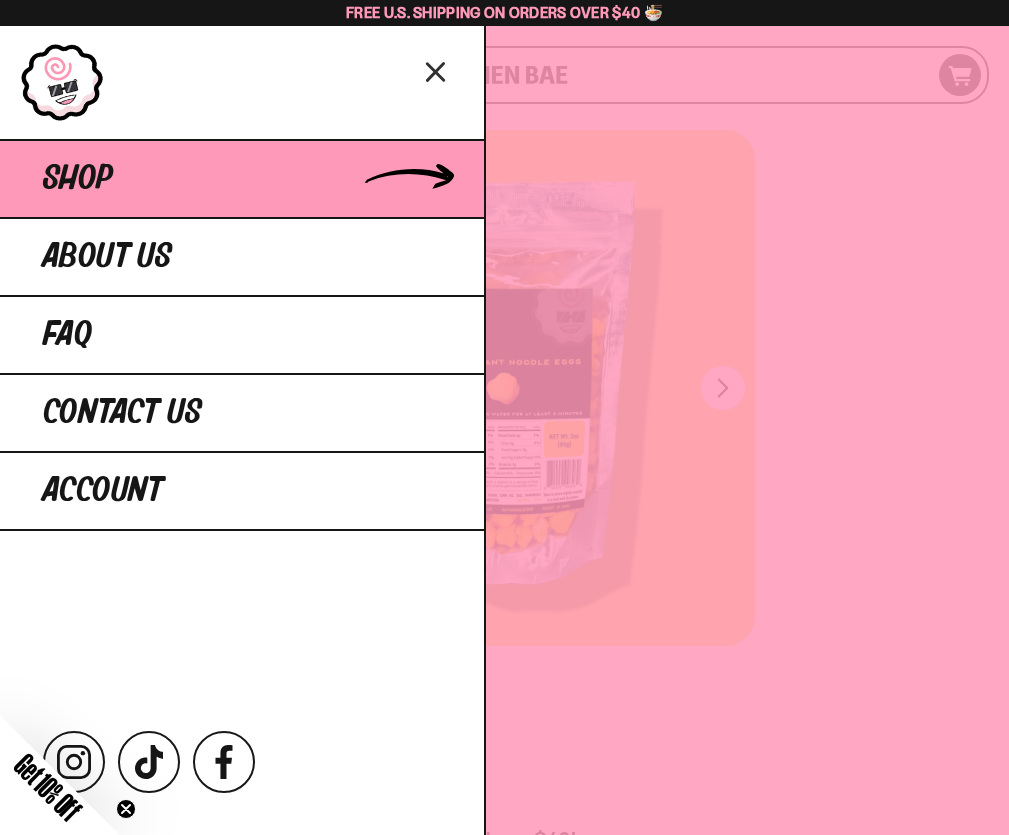 click on "Shop" at bounding box center (78, 179) 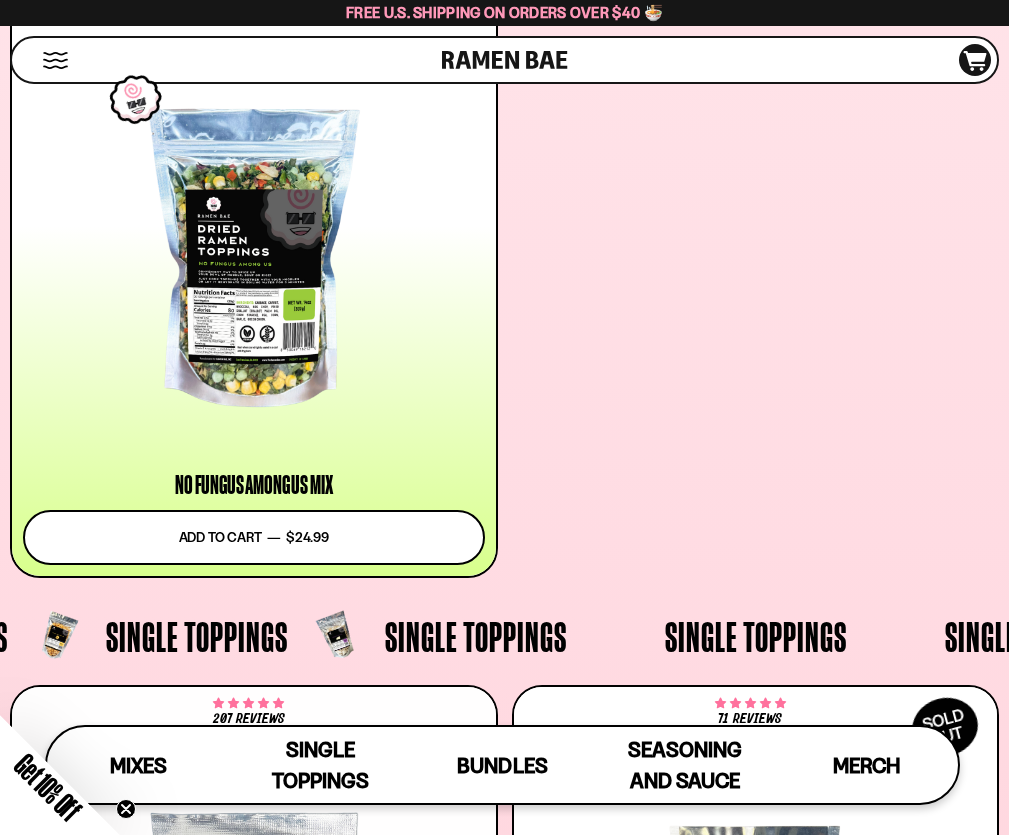 scroll, scrollTop: 2700, scrollLeft: 0, axis: vertical 